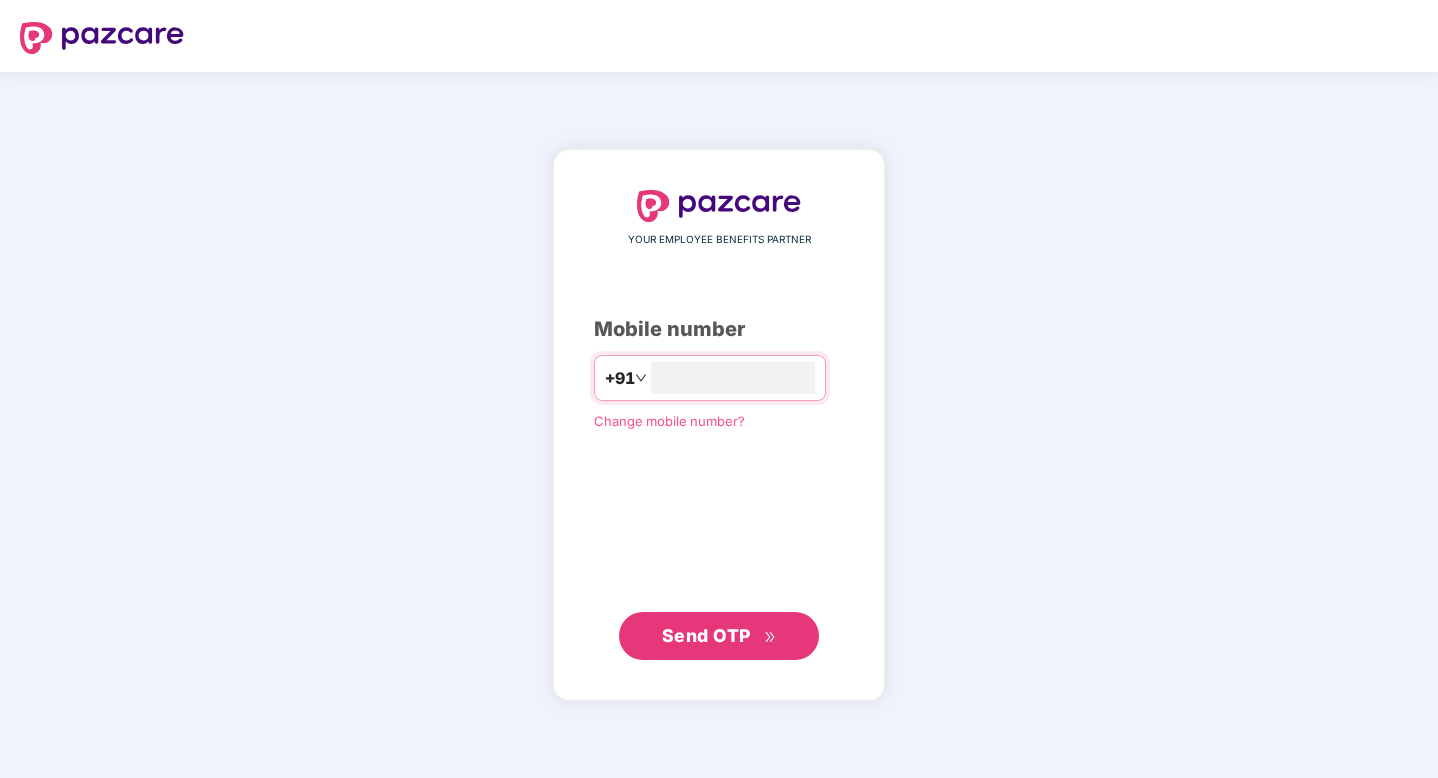 scroll, scrollTop: 0, scrollLeft: 0, axis: both 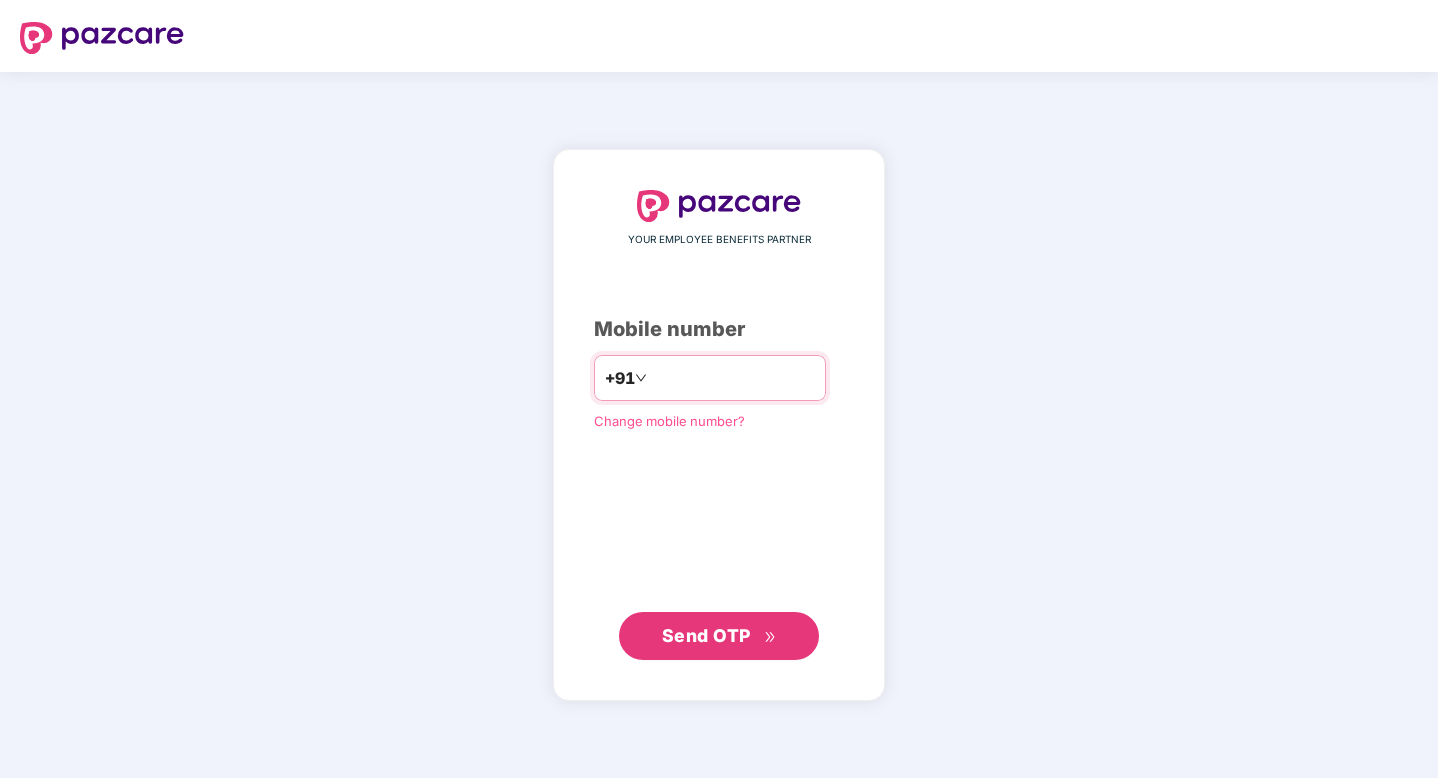 click at bounding box center (733, 378) 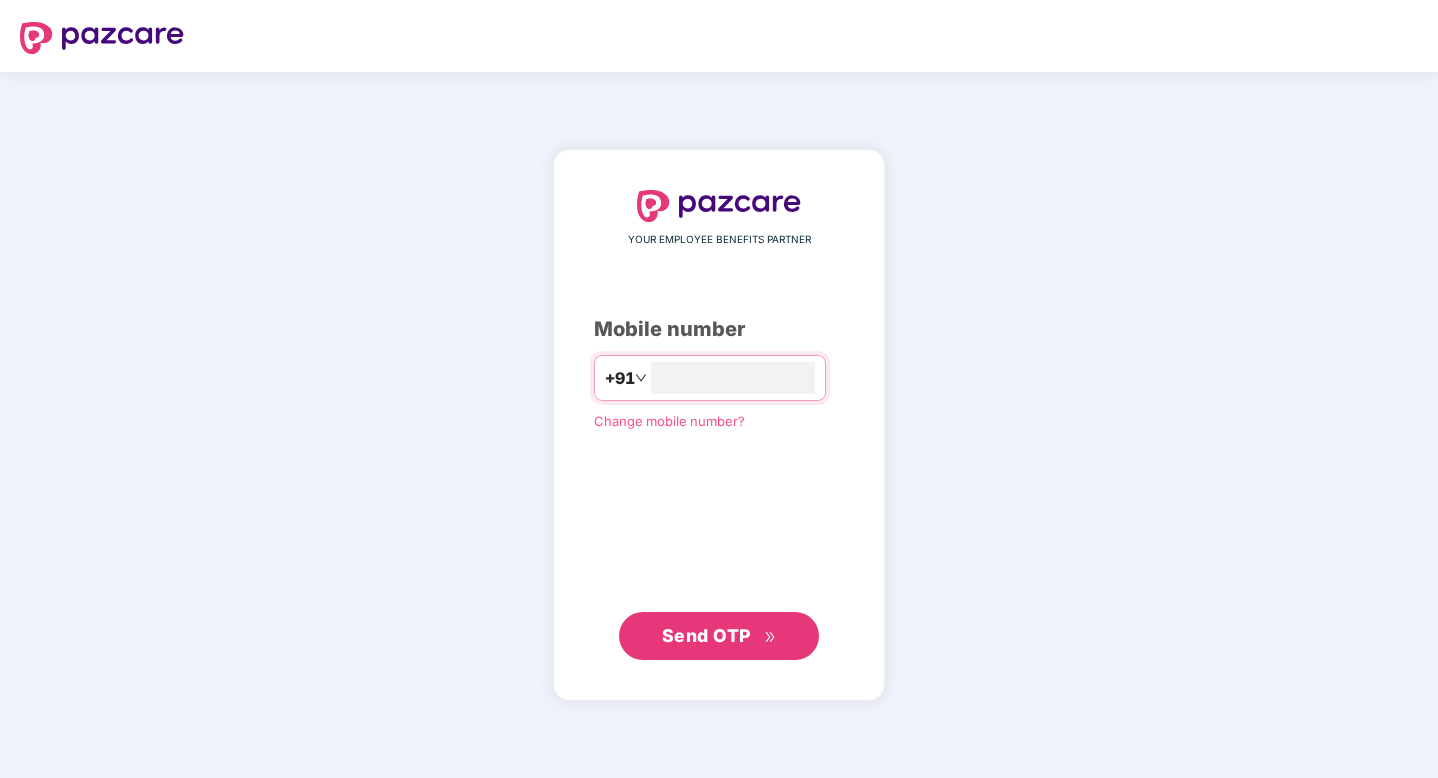 type on "**********" 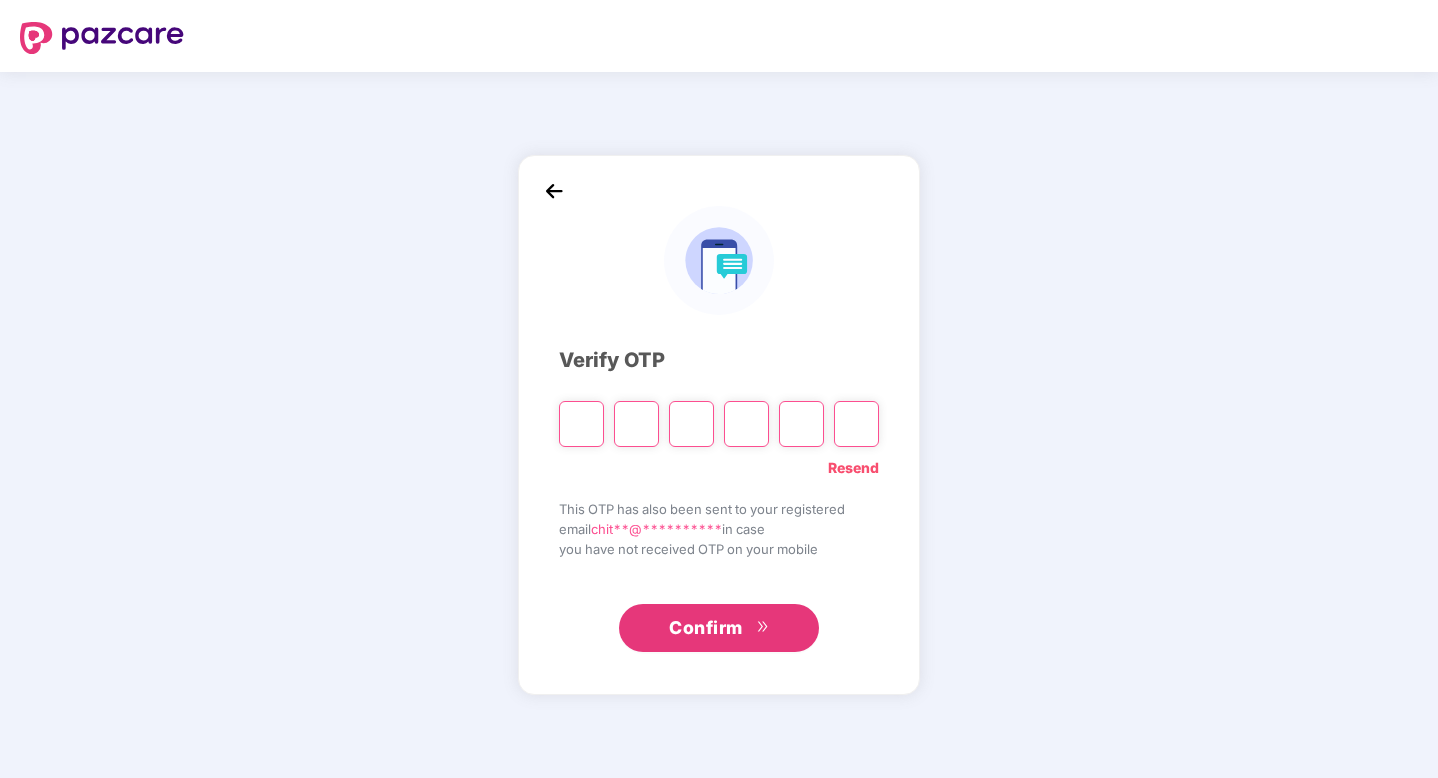 type on "*" 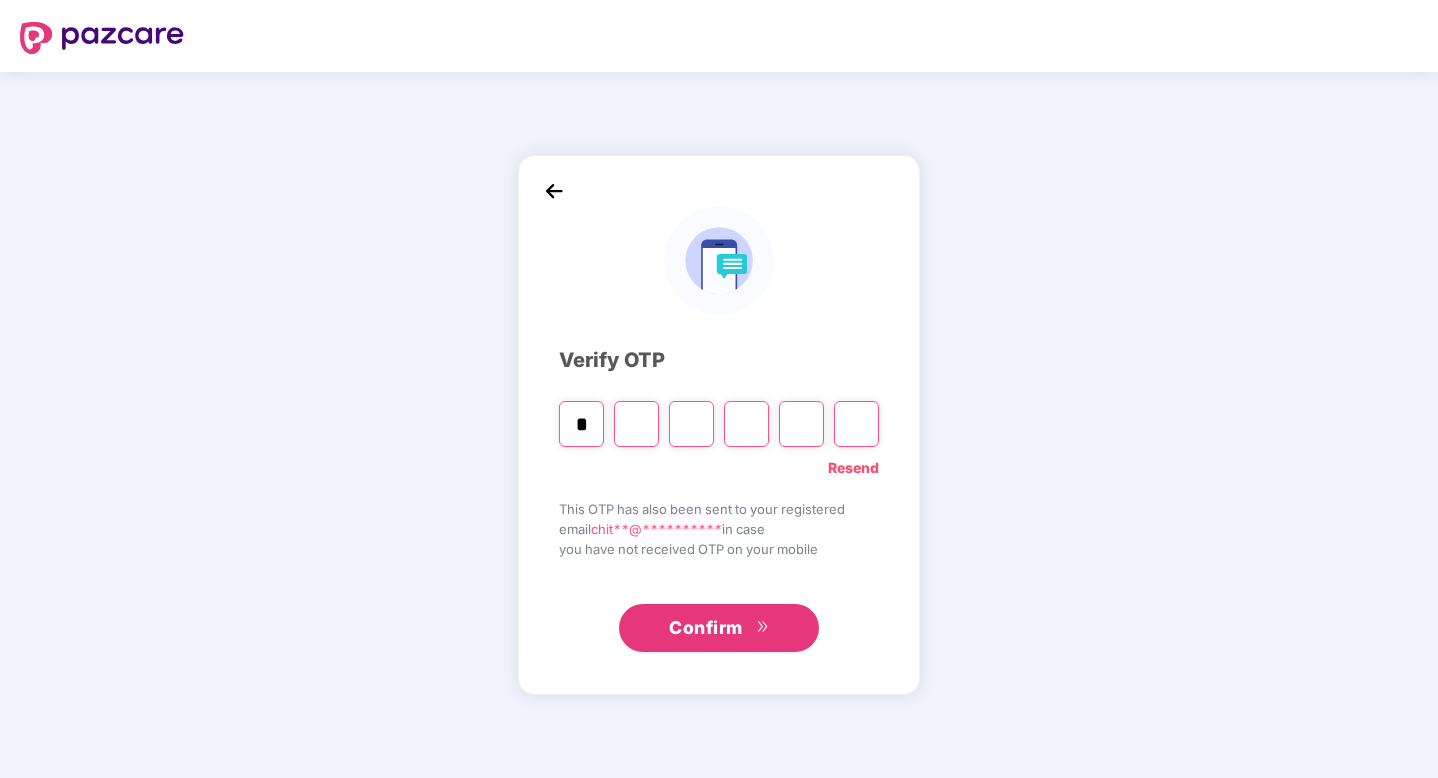 type on "*" 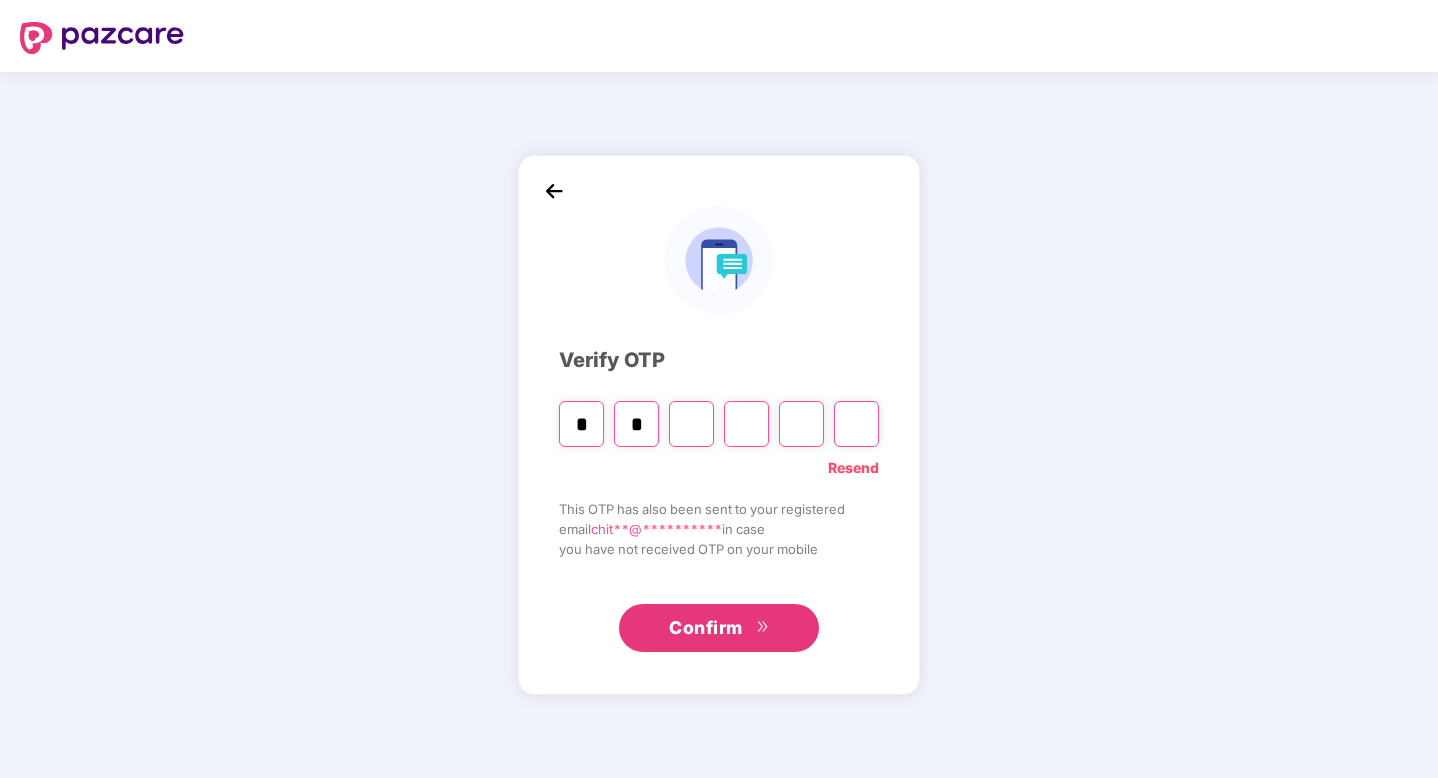 type on "*" 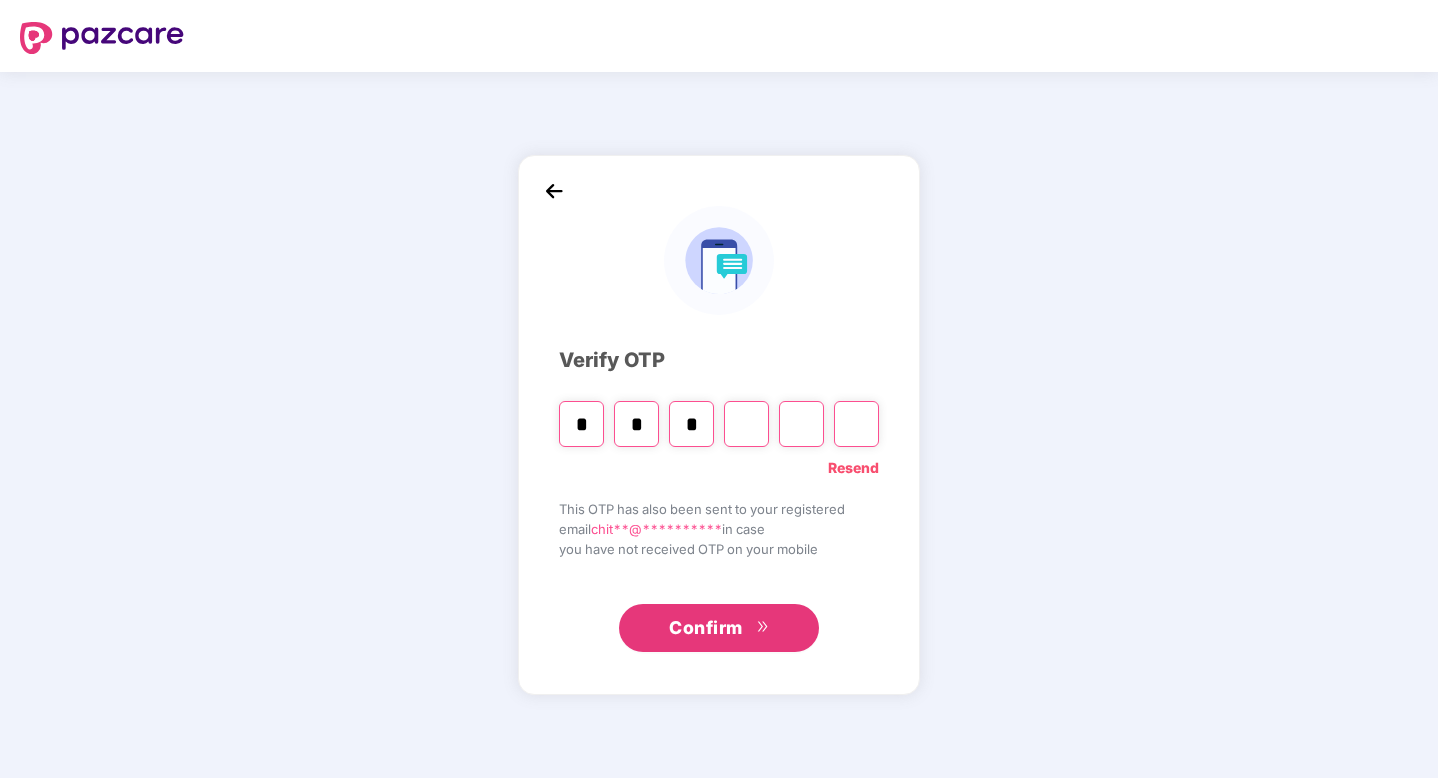 type on "*" 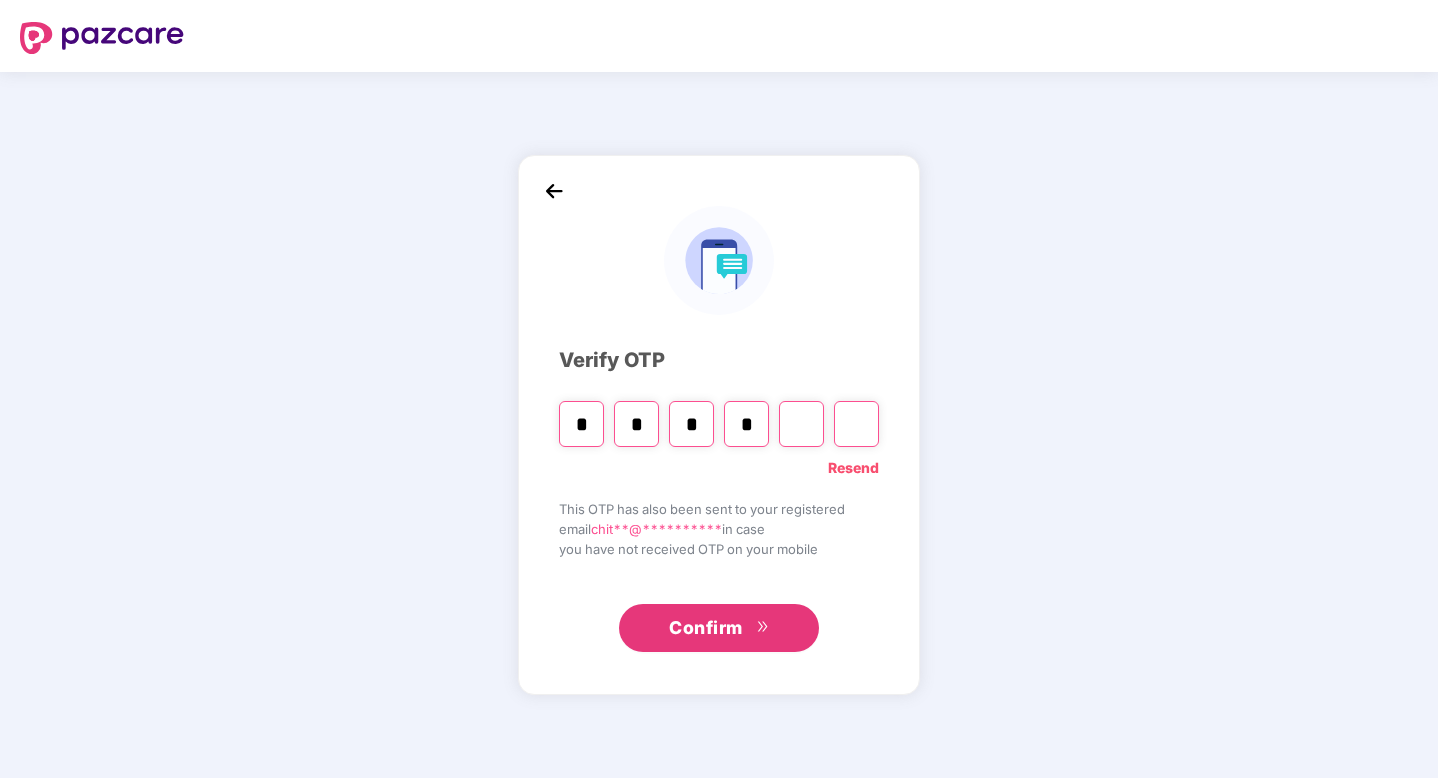 type on "*" 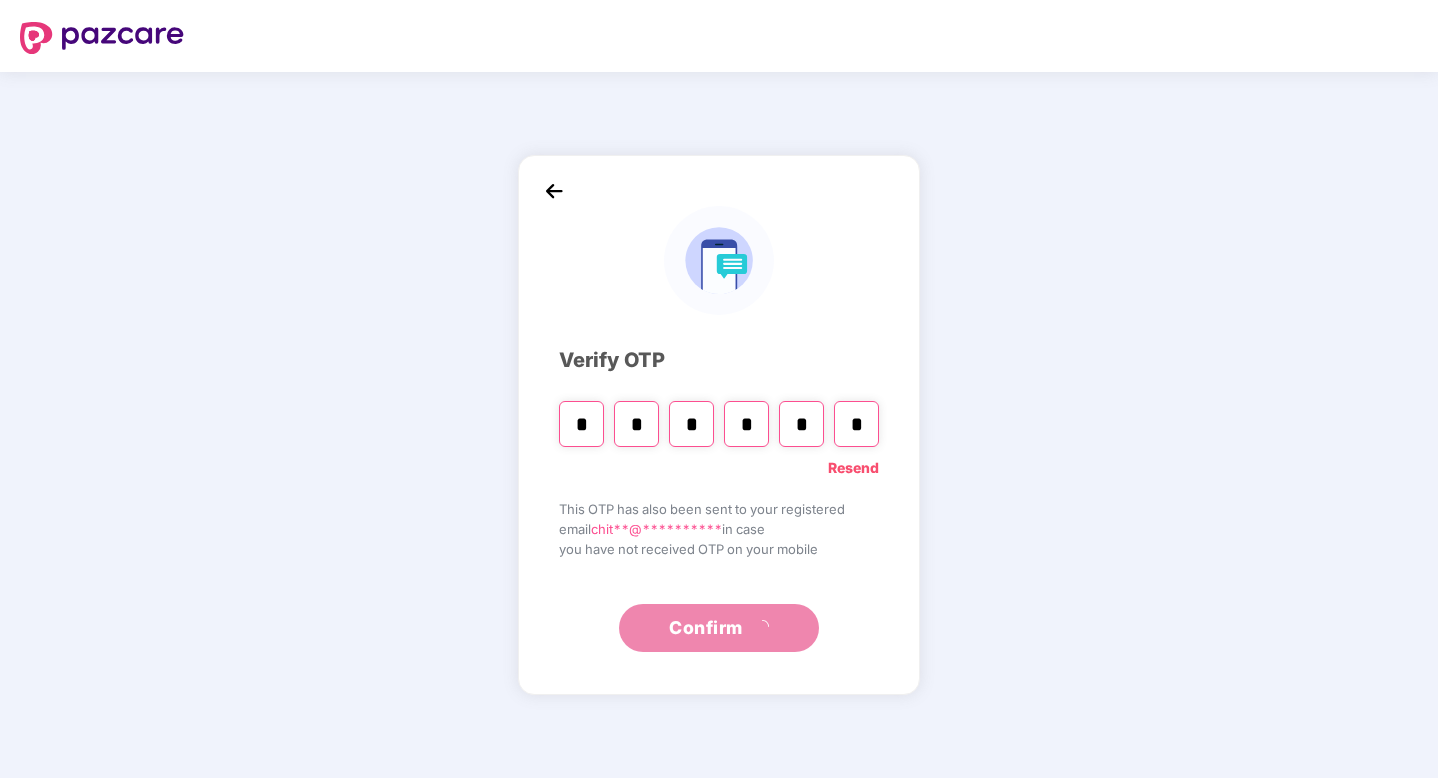 type on "*" 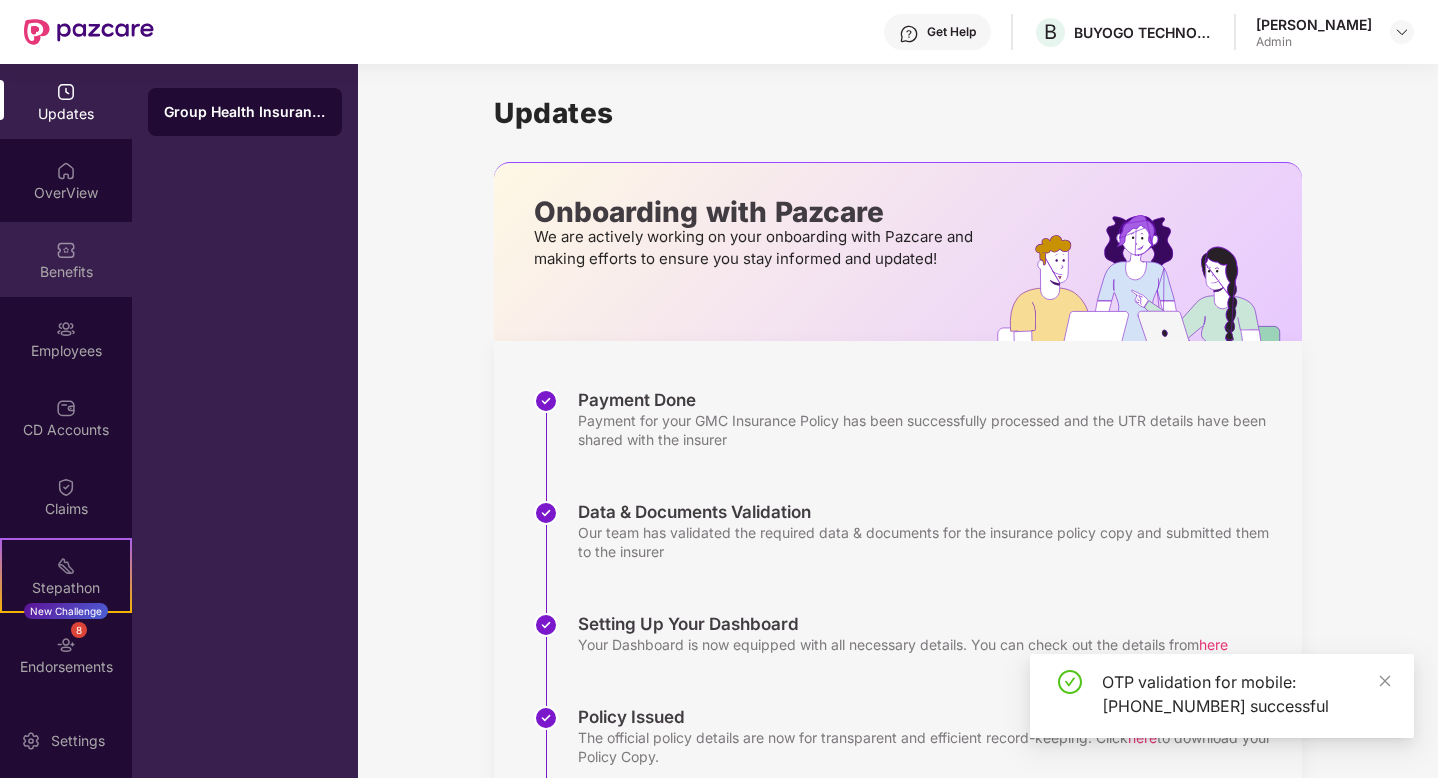 click on "Benefits" at bounding box center (66, 259) 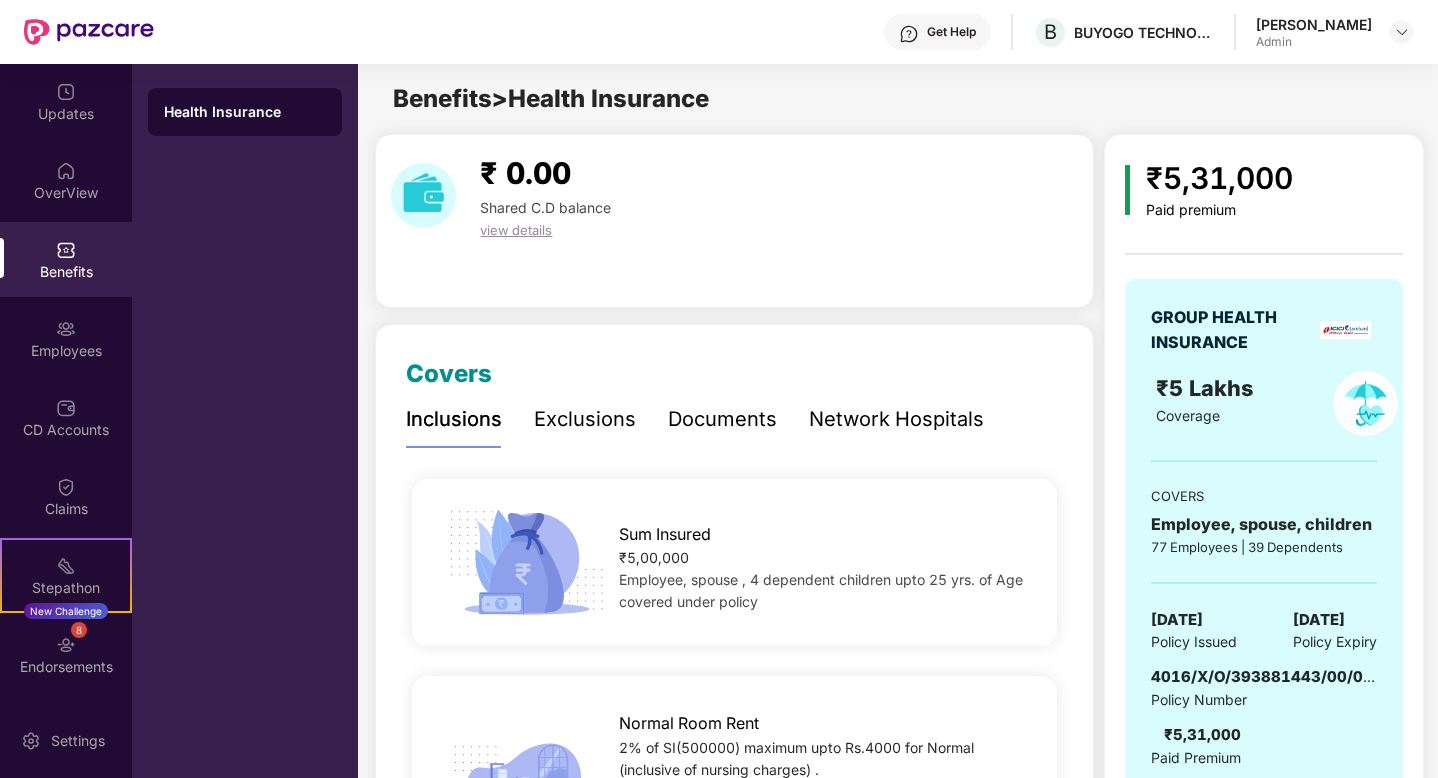 click on "4016/X/O/393881443/00/000 Policy Number ₹5,31,000 Paid Premium" at bounding box center (1264, 716) 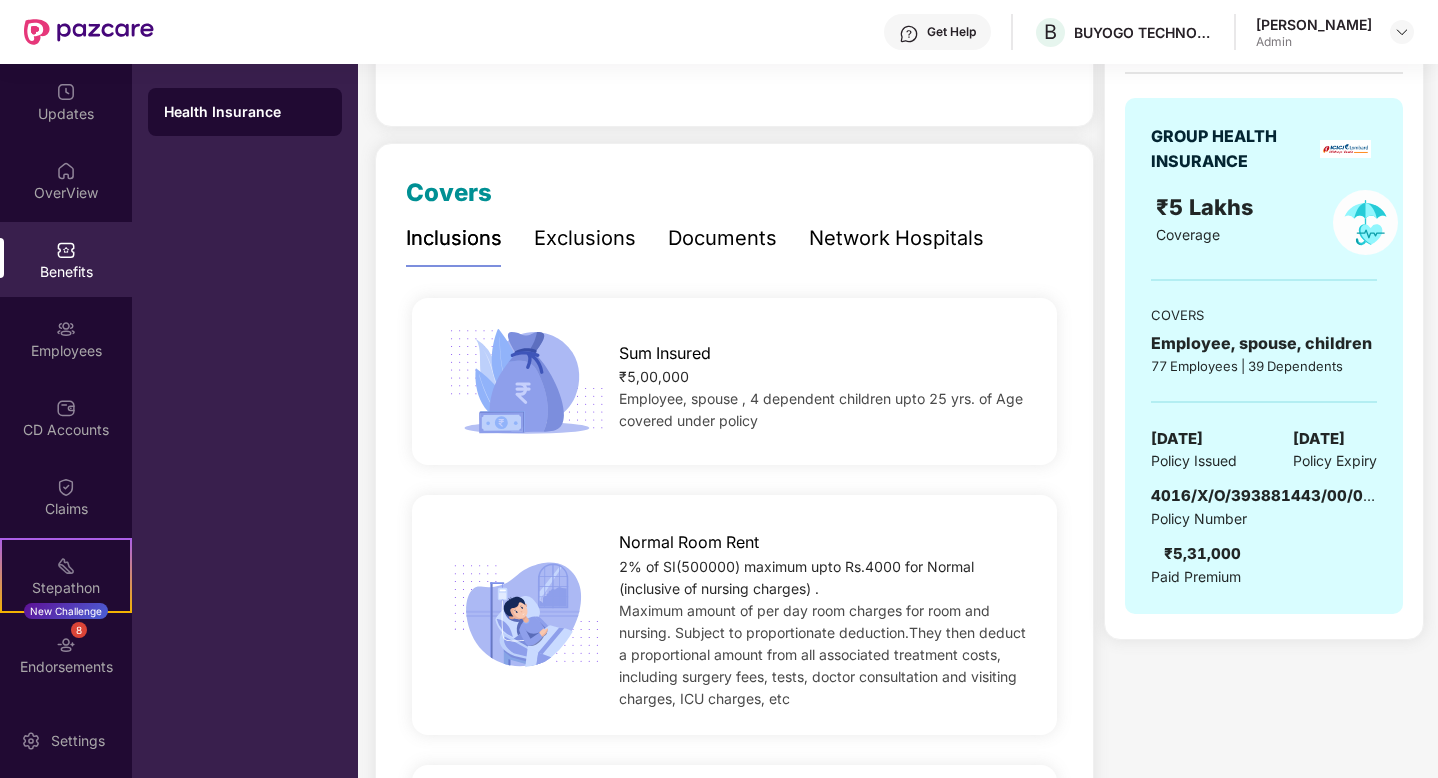 scroll, scrollTop: 240, scrollLeft: 0, axis: vertical 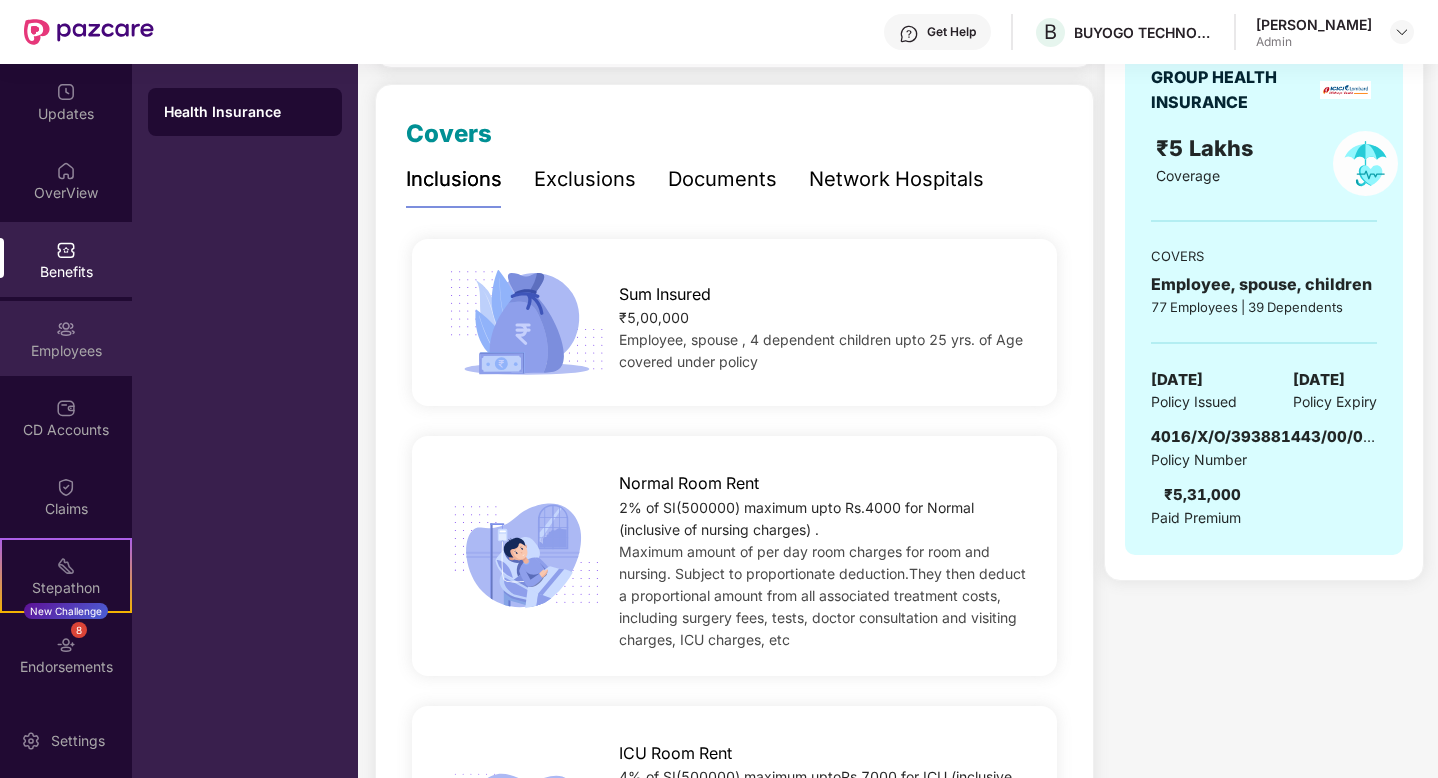 click on "Employees" at bounding box center (66, 351) 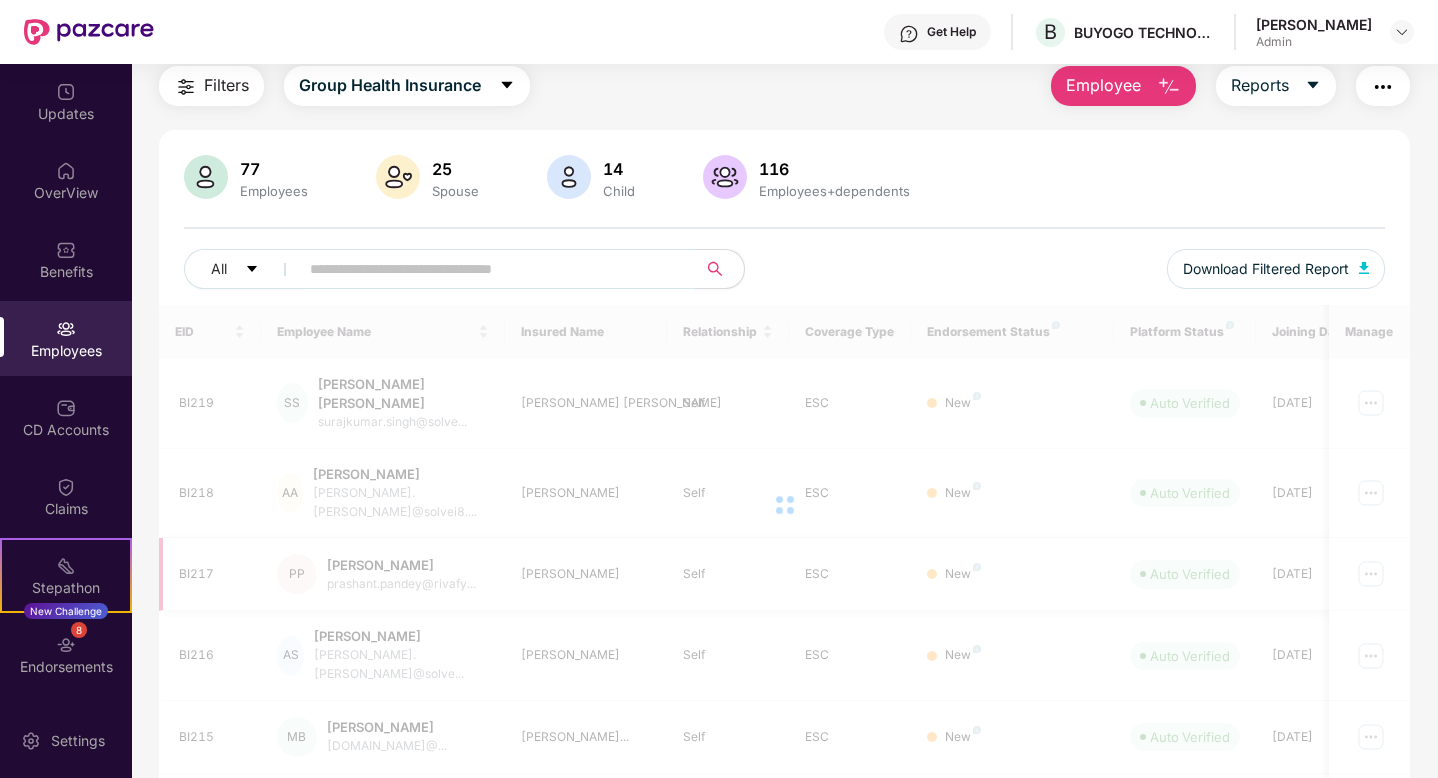 scroll, scrollTop: 240, scrollLeft: 0, axis: vertical 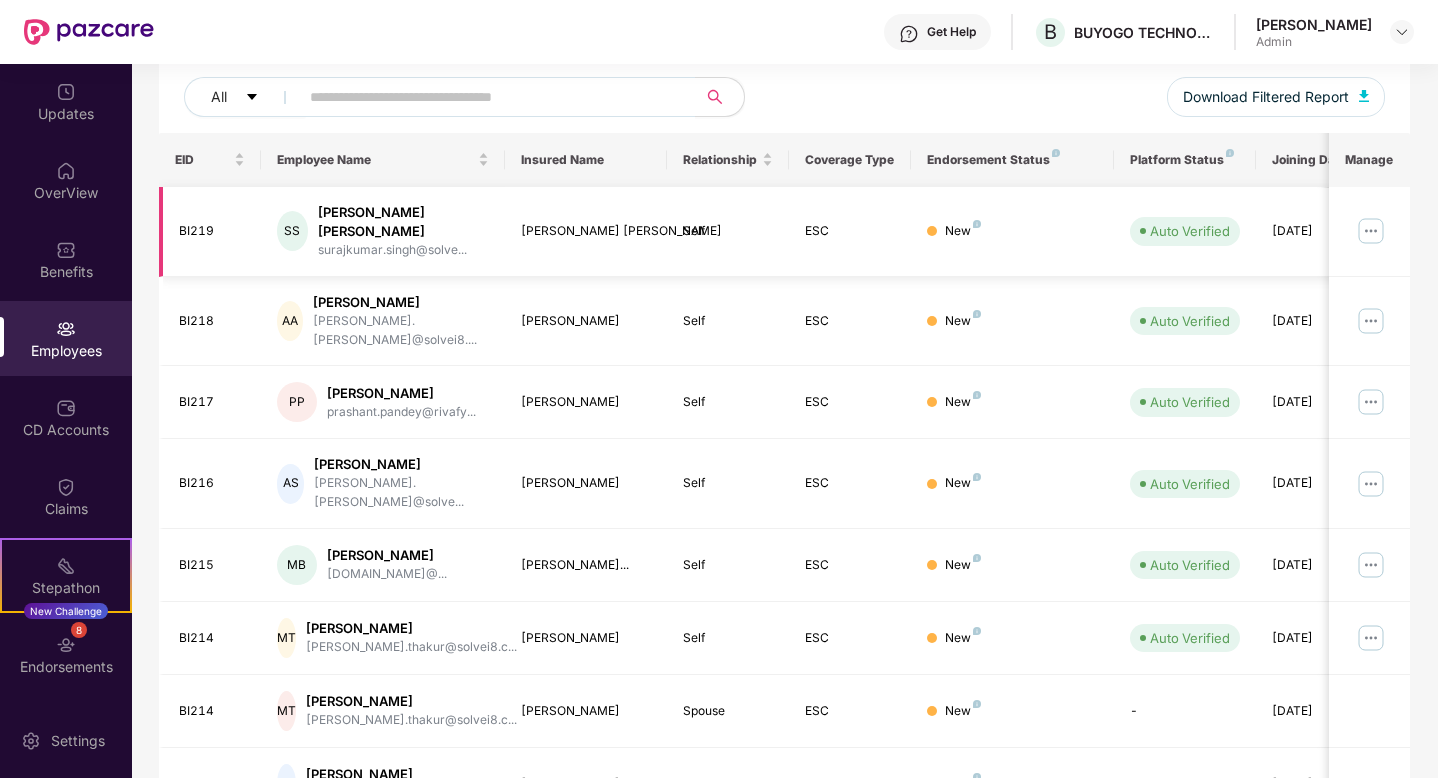 click at bounding box center (1371, 231) 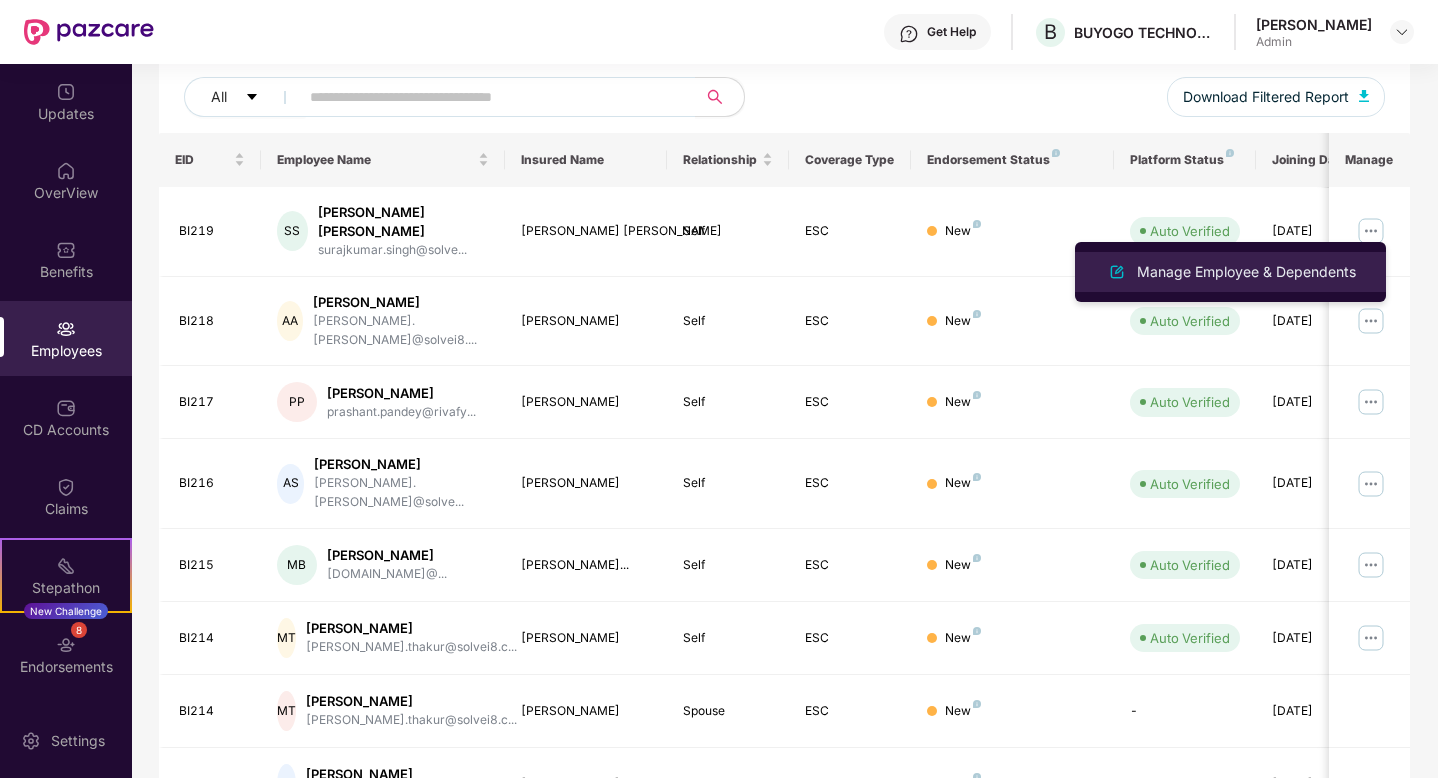 click on "Manage Employee & Dependents" at bounding box center [1246, 272] 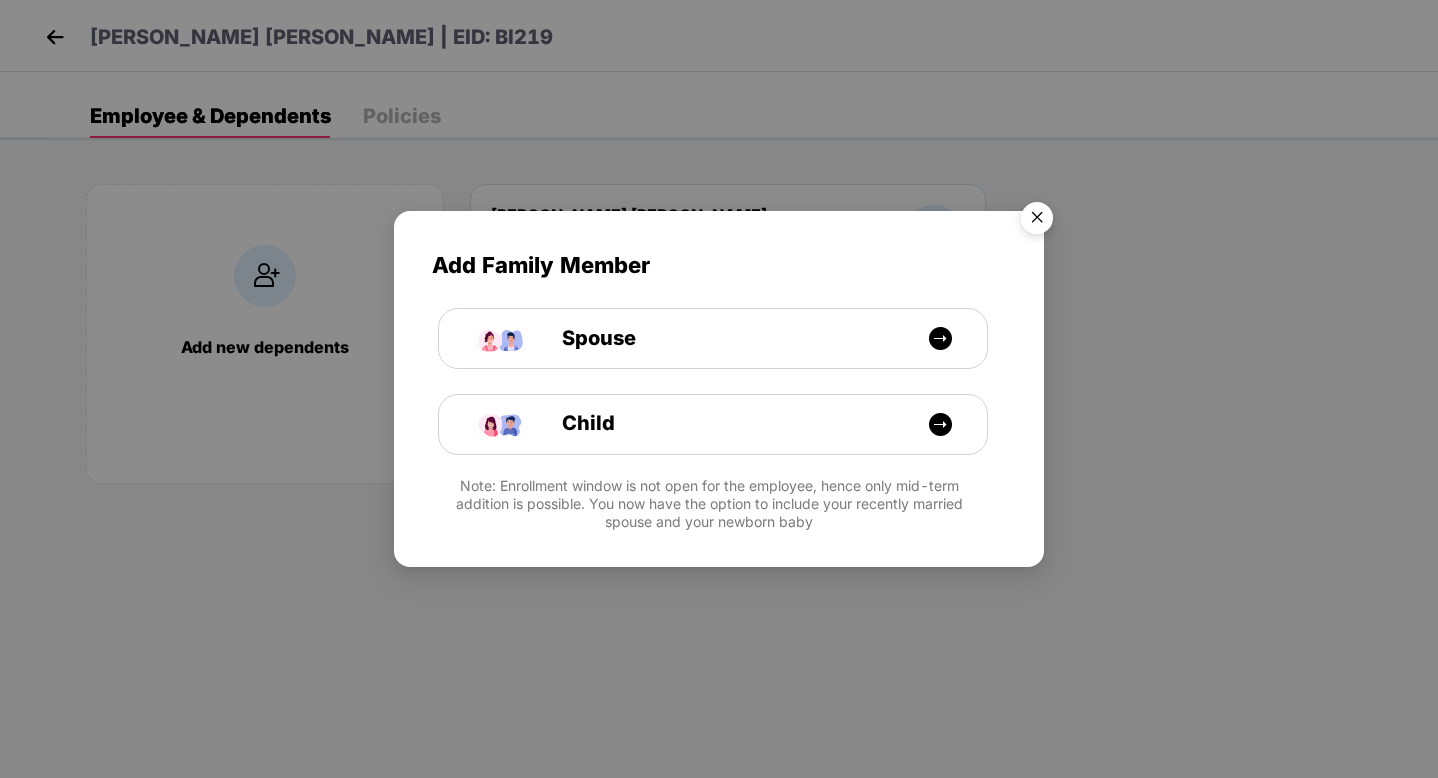 click at bounding box center [1037, 221] 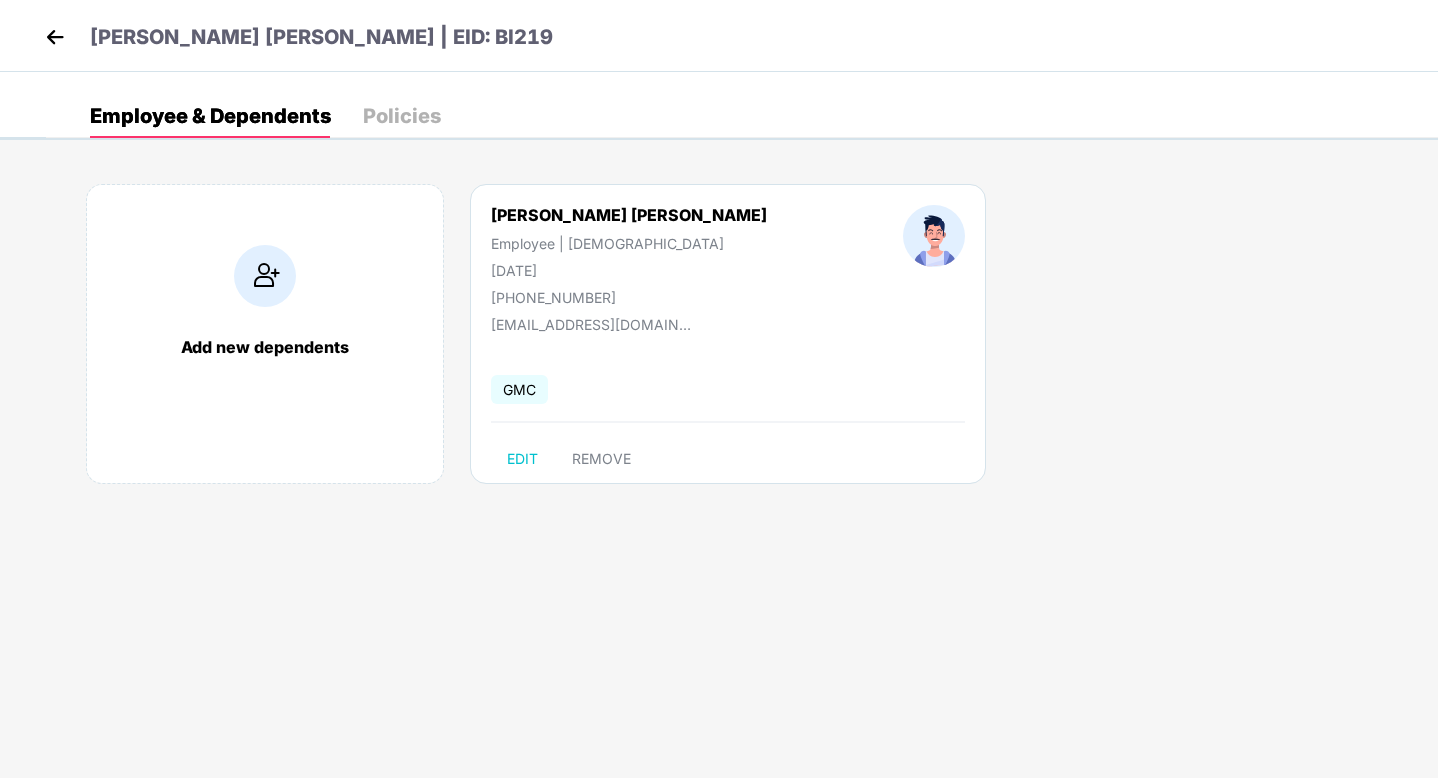 click on "Policies" at bounding box center [402, 116] 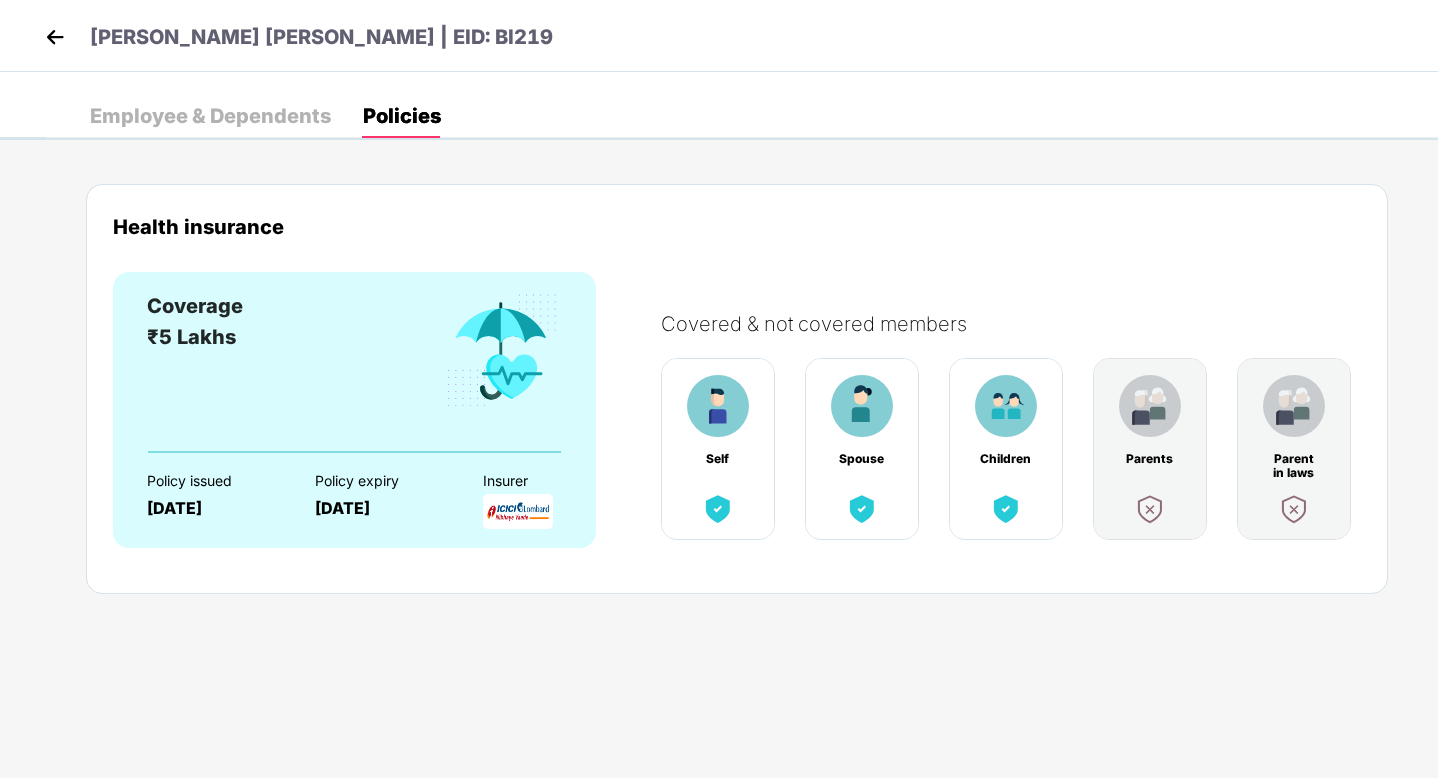 click on "Employee & Dependents" at bounding box center [210, 116] 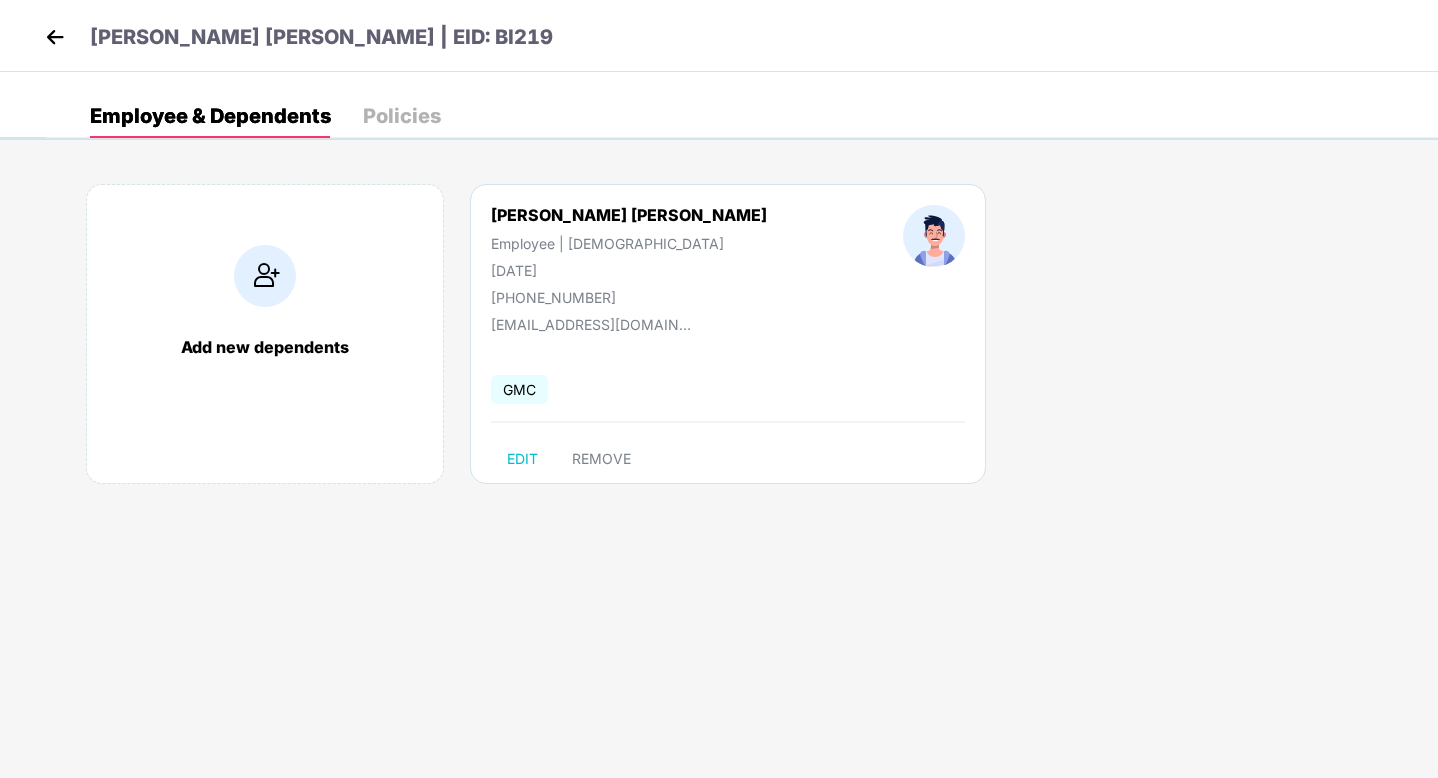 click at bounding box center [55, 37] 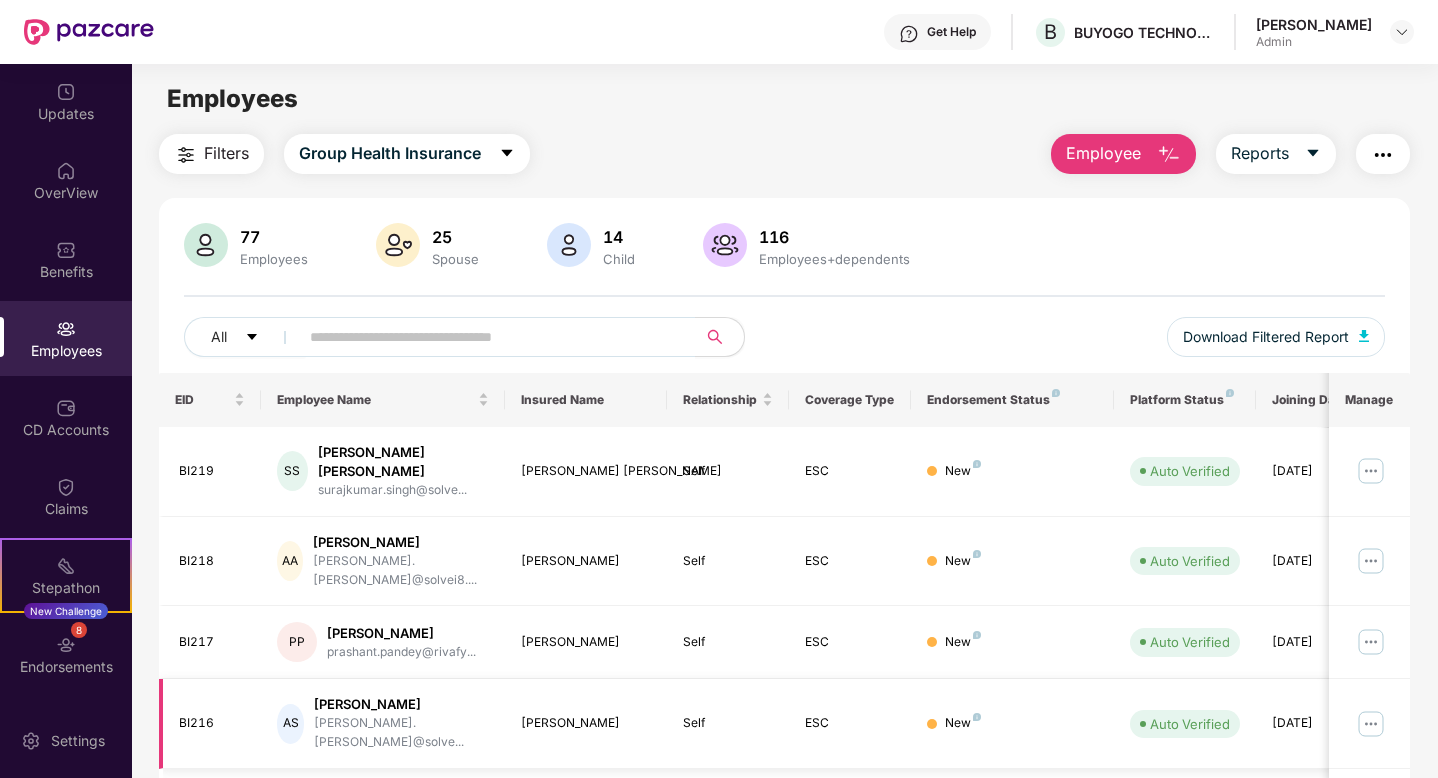 click at bounding box center [1371, 724] 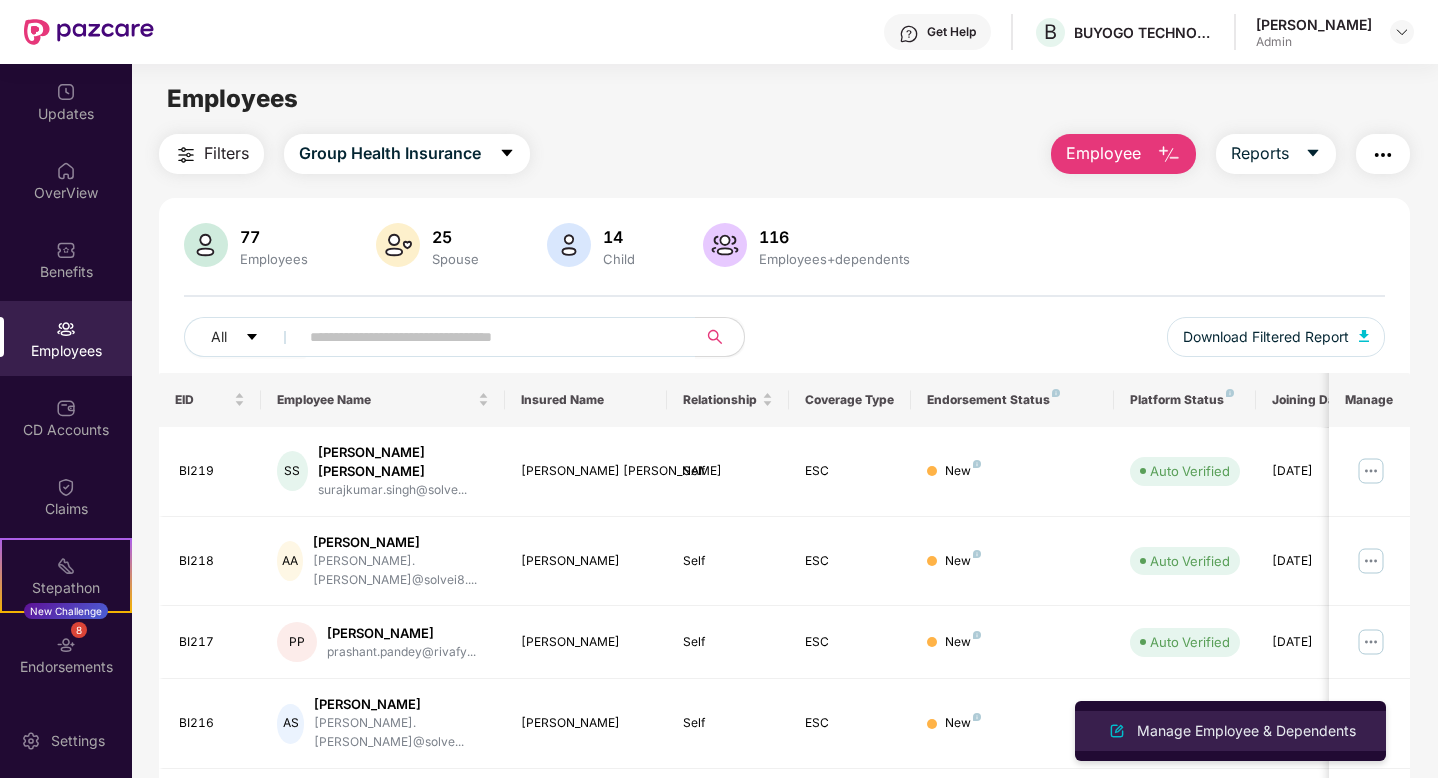click on "Manage Employee & Dependents" at bounding box center [1246, 731] 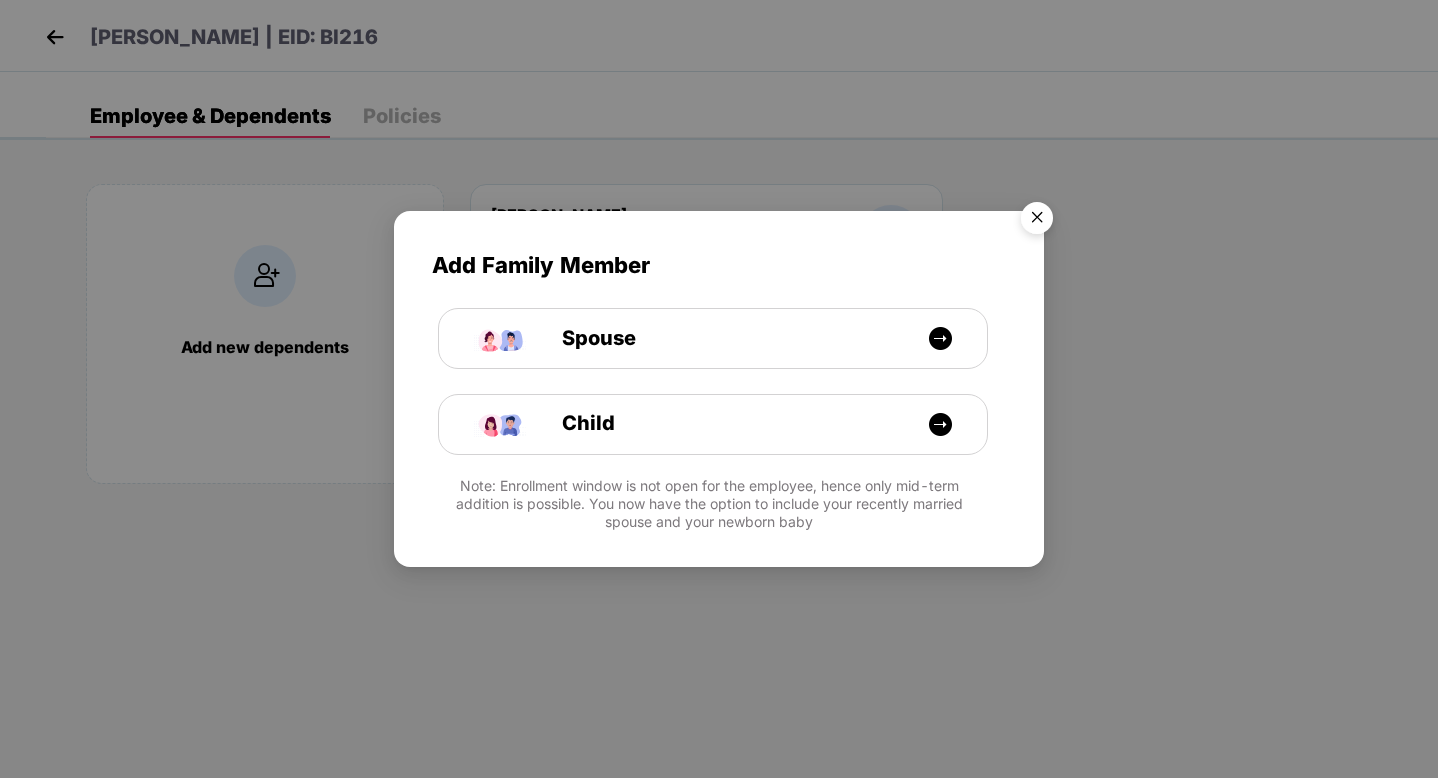 click at bounding box center [1037, 221] 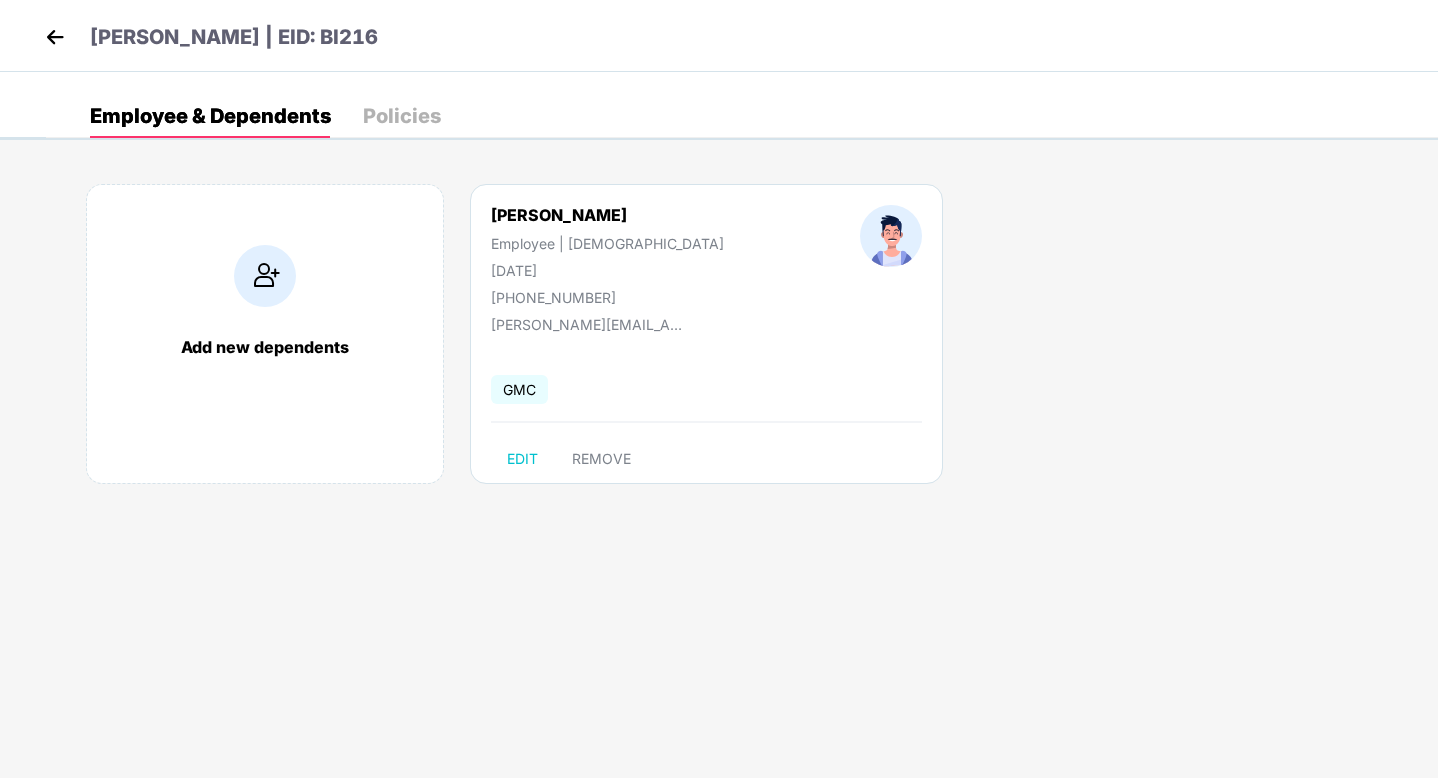 click at bounding box center (55, 37) 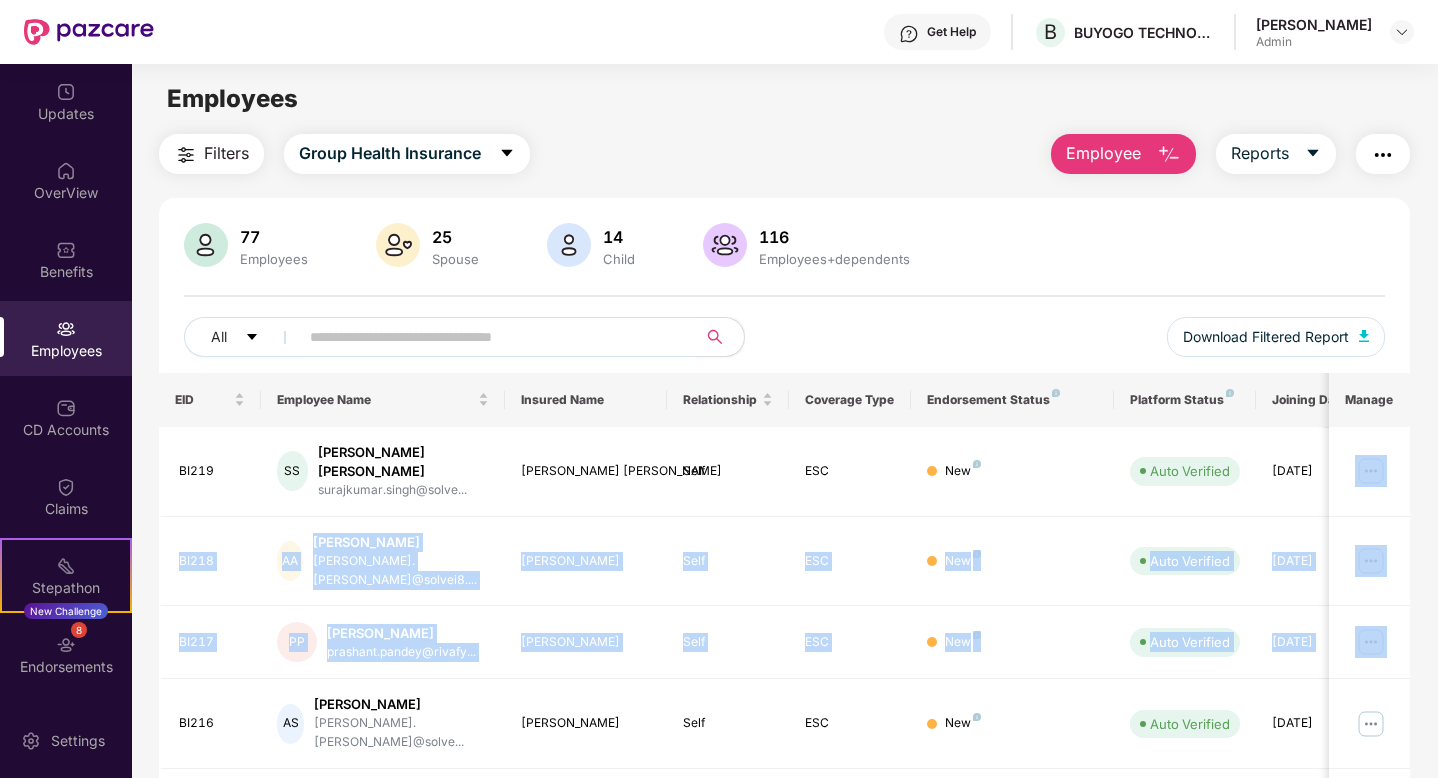 drag, startPoint x: 1432, startPoint y: 482, endPoint x: 1428, endPoint y: 602, distance: 120.06665 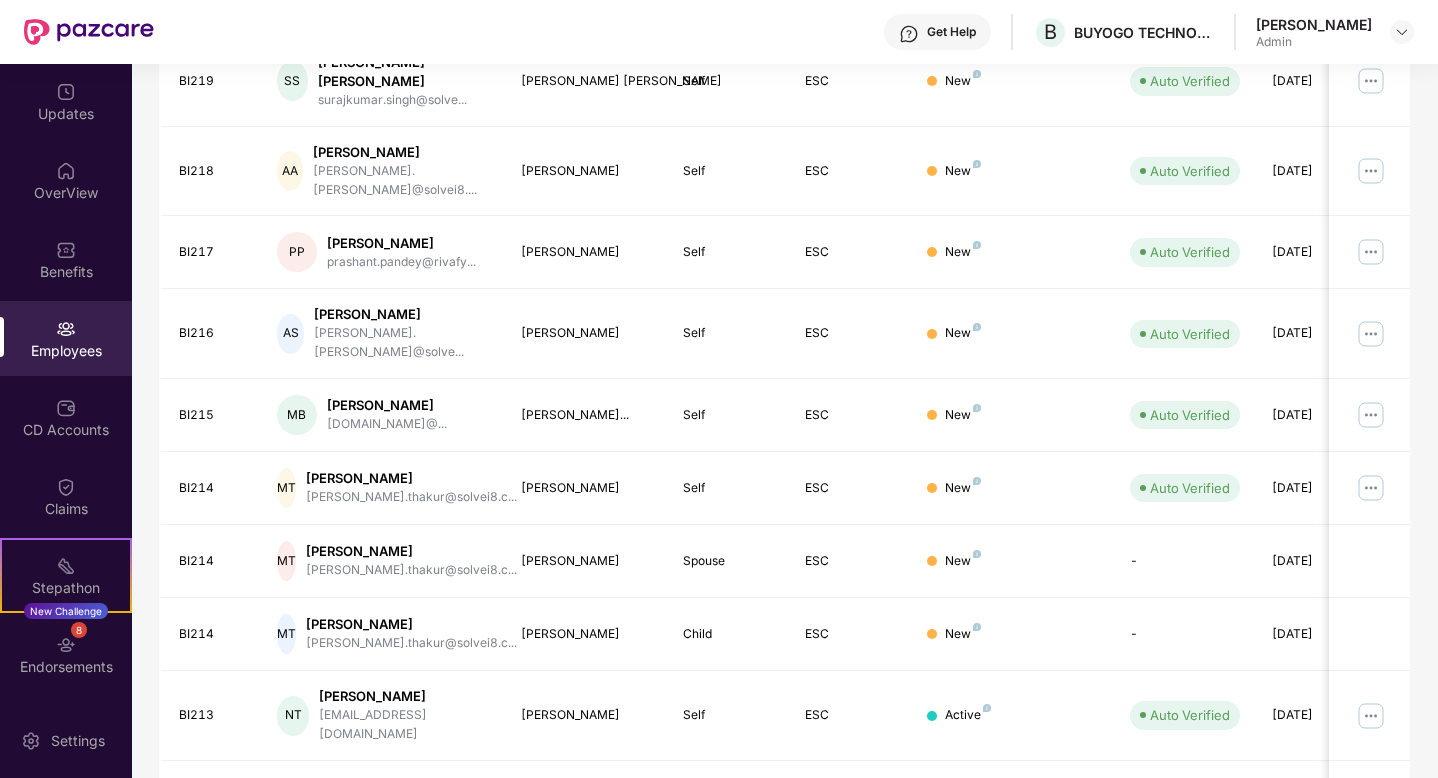 scroll, scrollTop: 451, scrollLeft: 0, axis: vertical 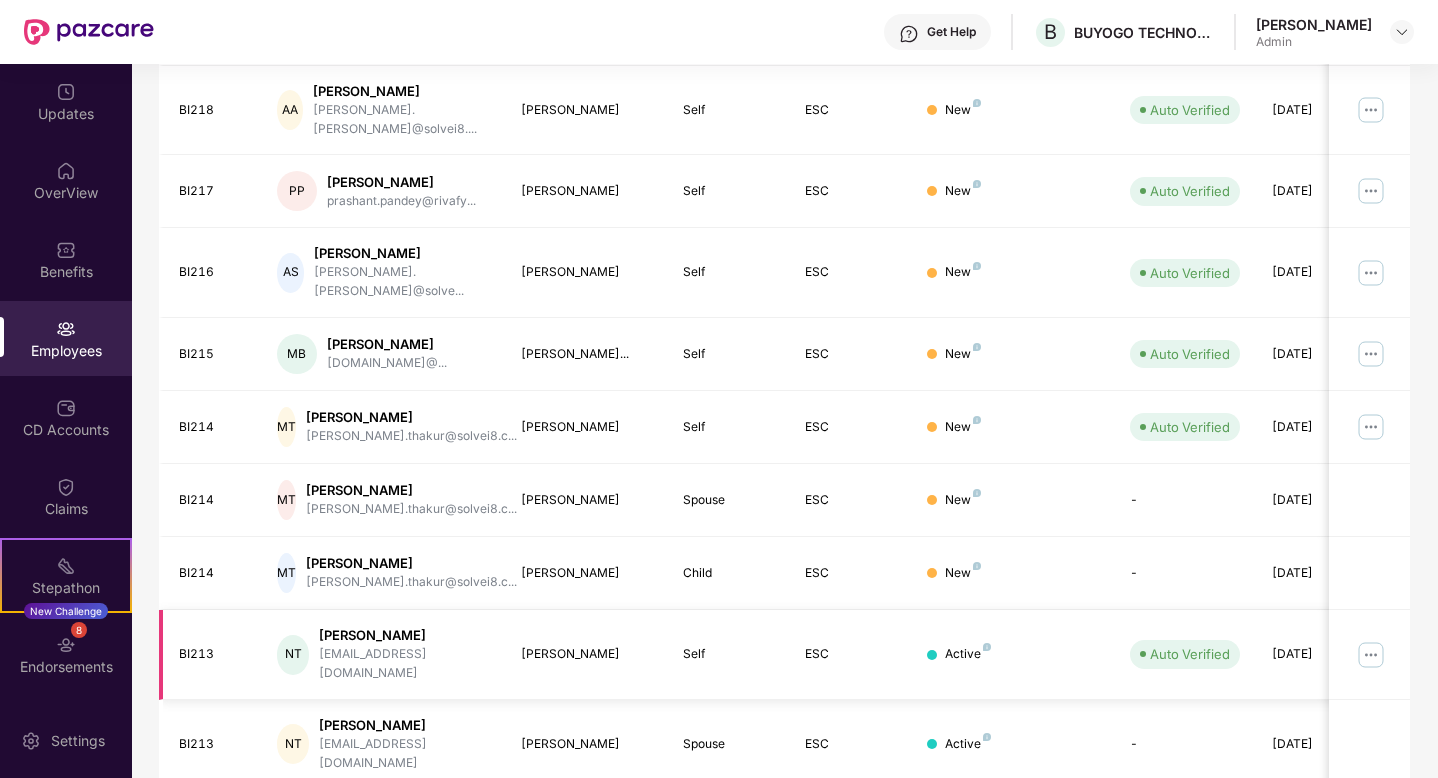 click at bounding box center (1371, 655) 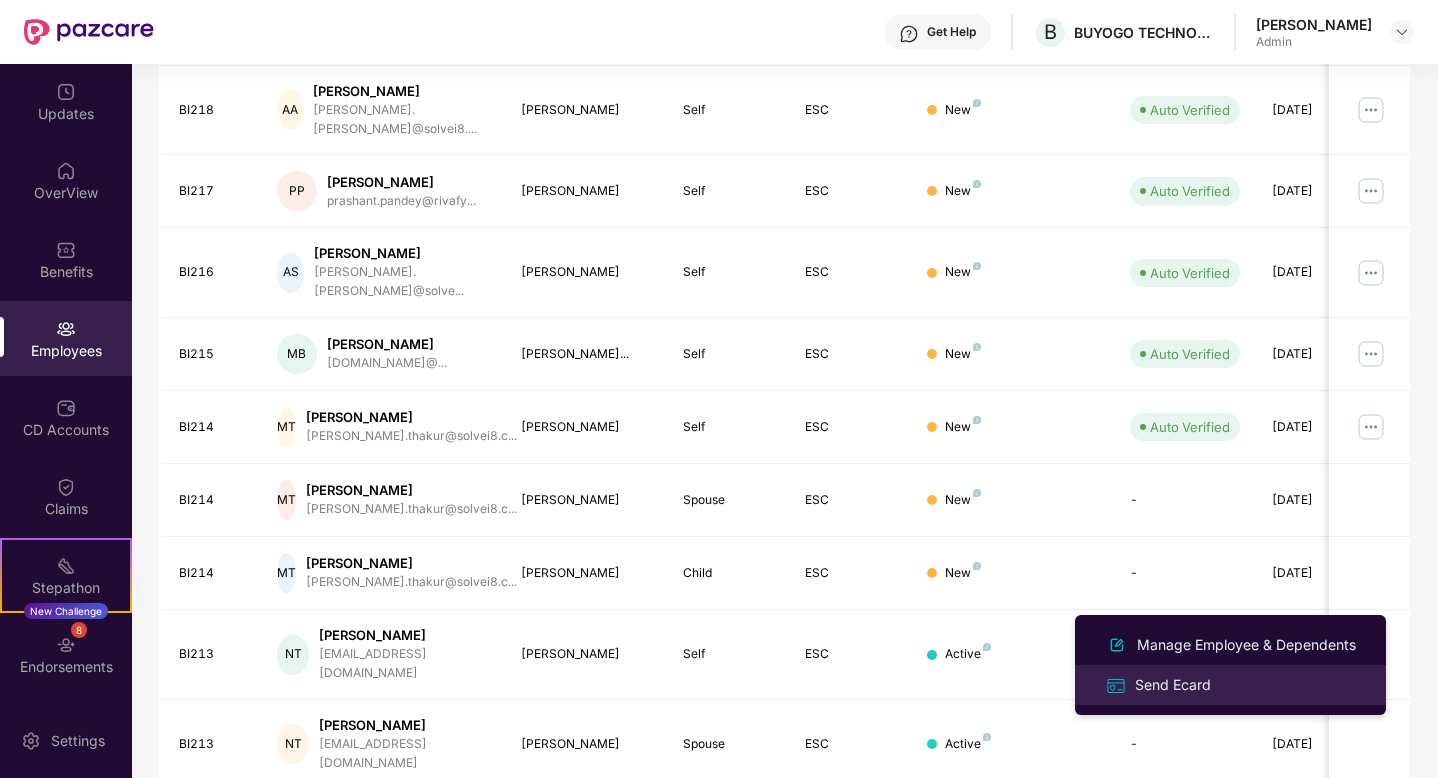 click on "Send Ecard" at bounding box center (1230, 684) 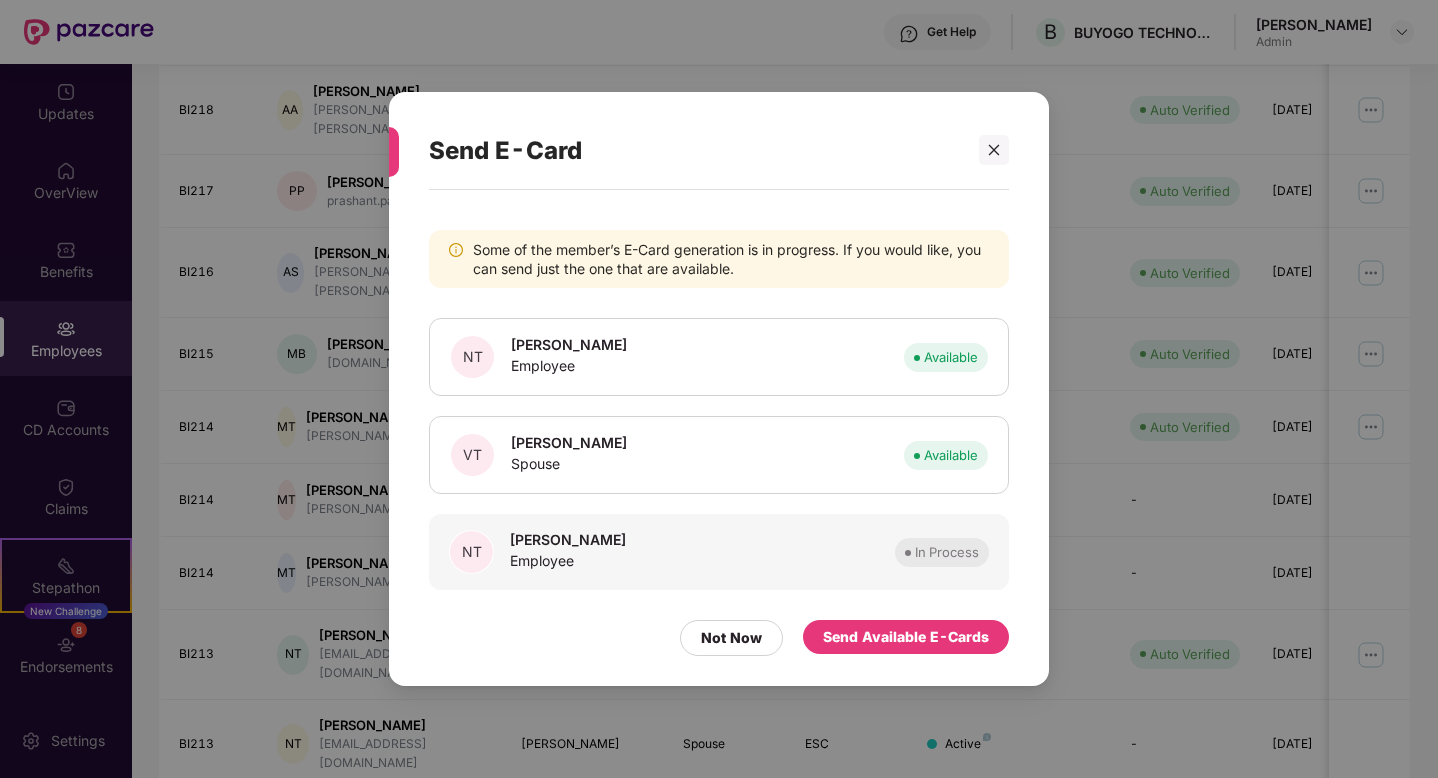 click on "NT [PERSON_NAME] Employee Available" at bounding box center [719, 357] 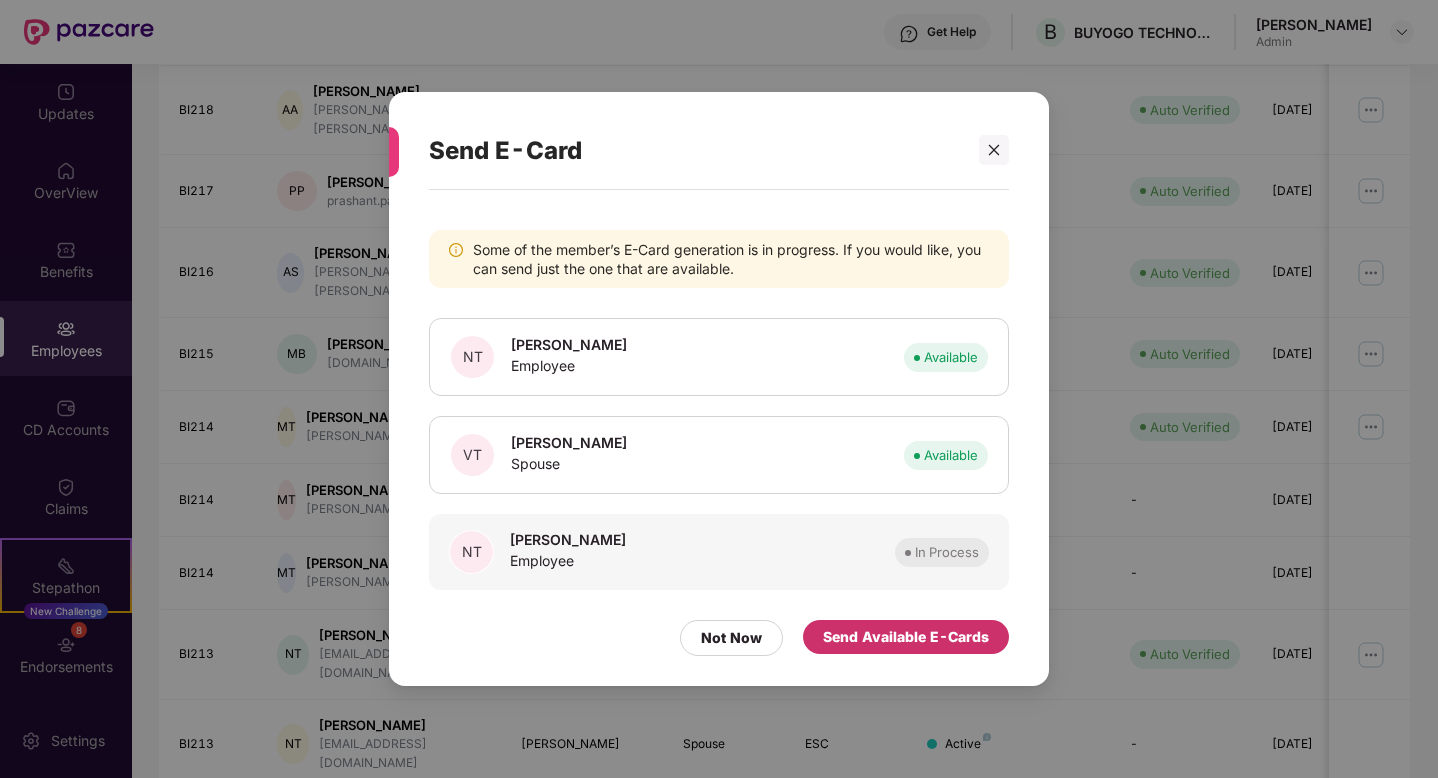 click on "Send Available E-Cards" at bounding box center (906, 637) 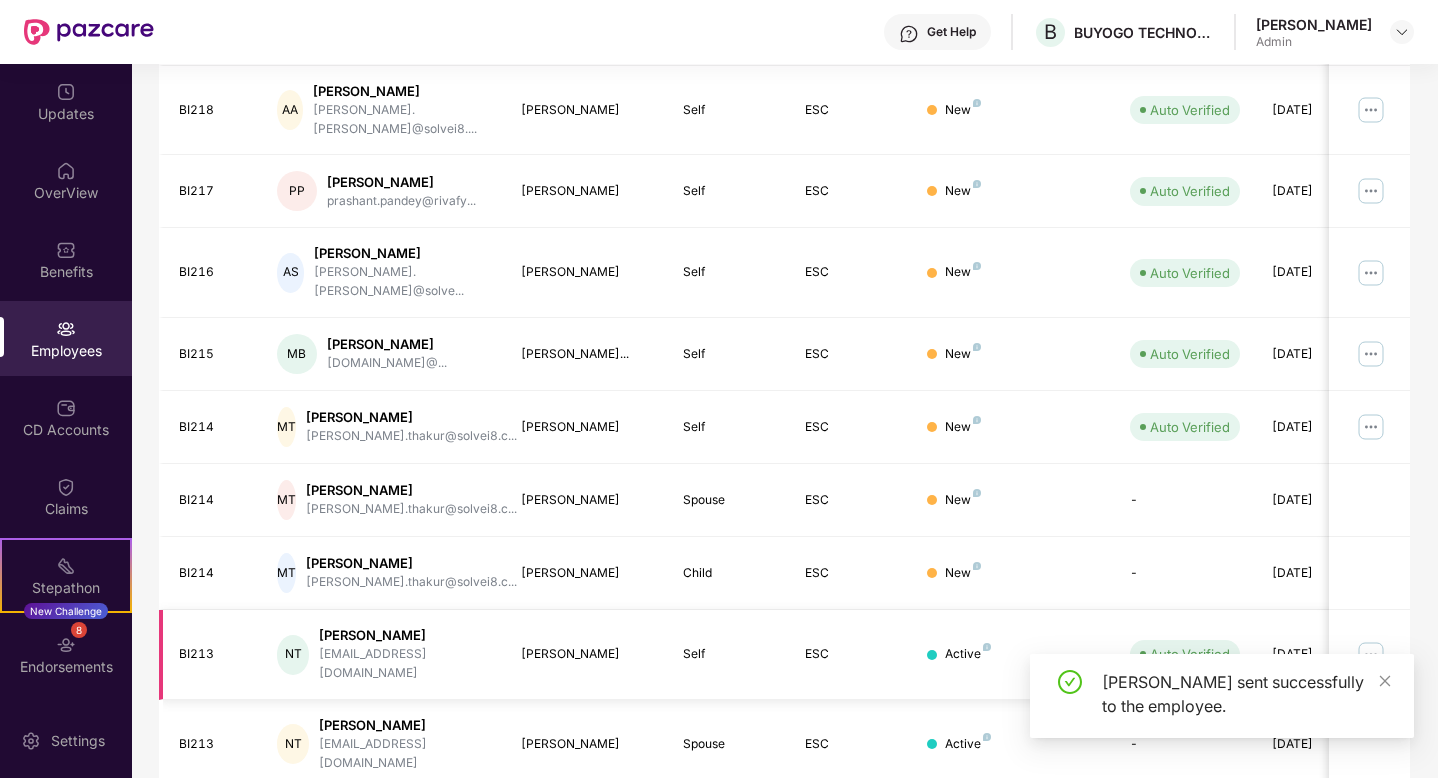 click at bounding box center [1371, 655] 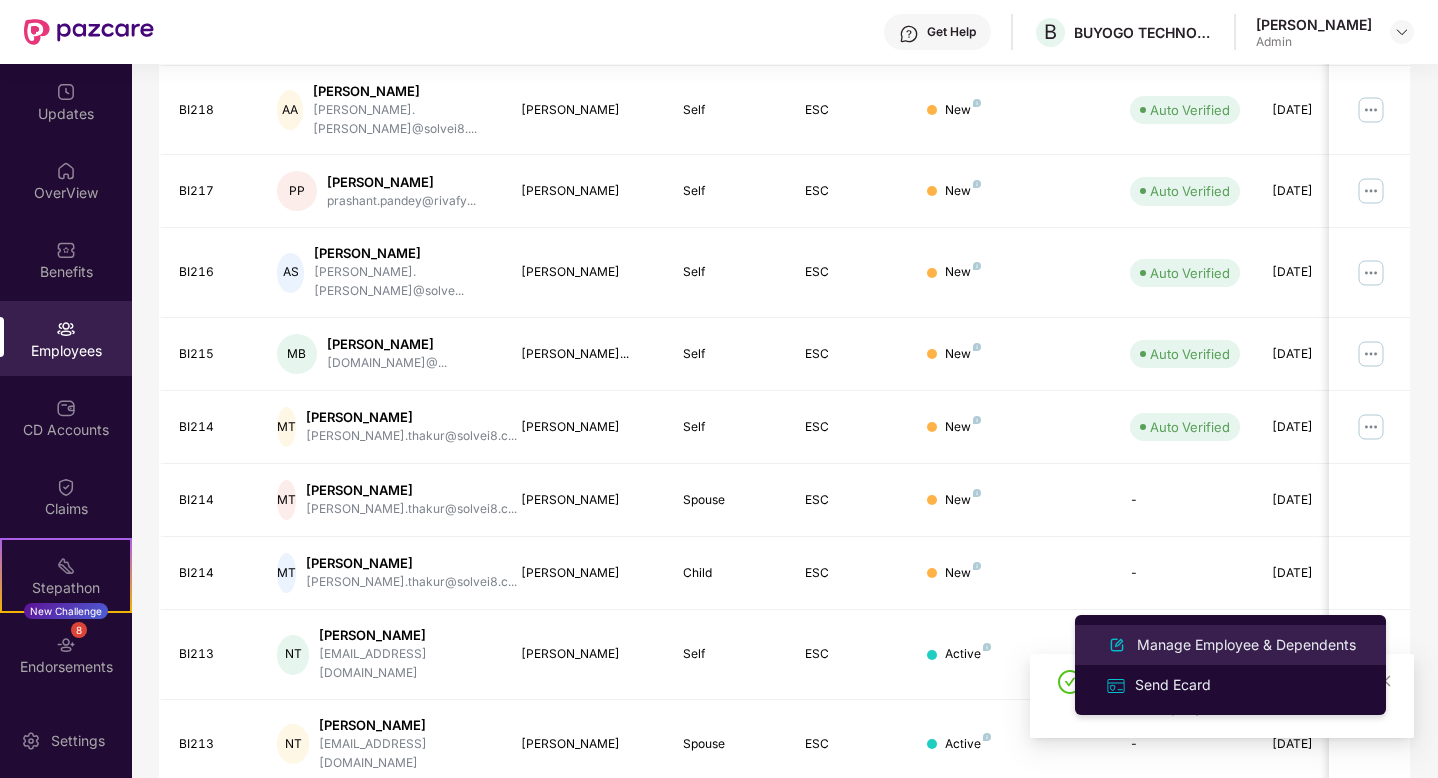 click on "Manage Employee & Dependents" at bounding box center (1246, 645) 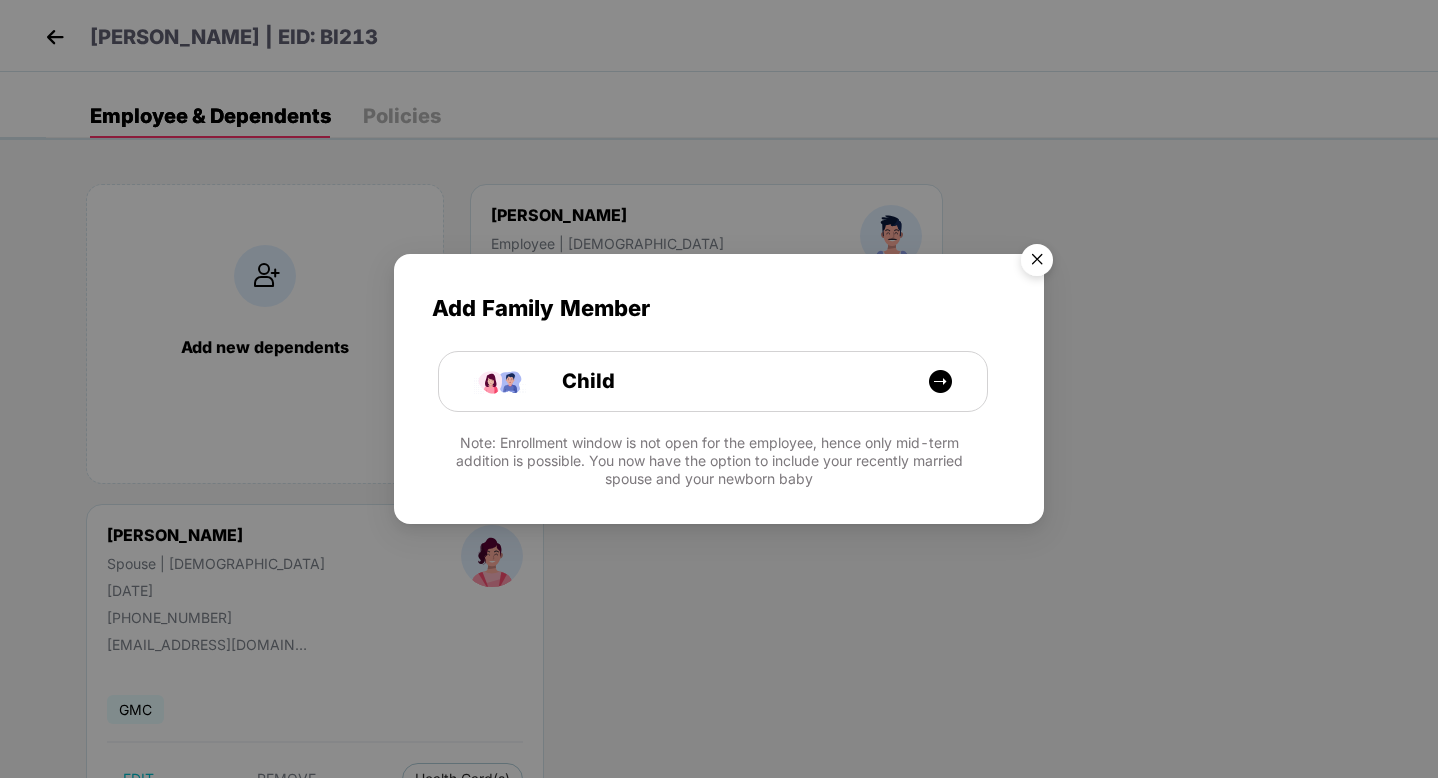 click at bounding box center (1037, 263) 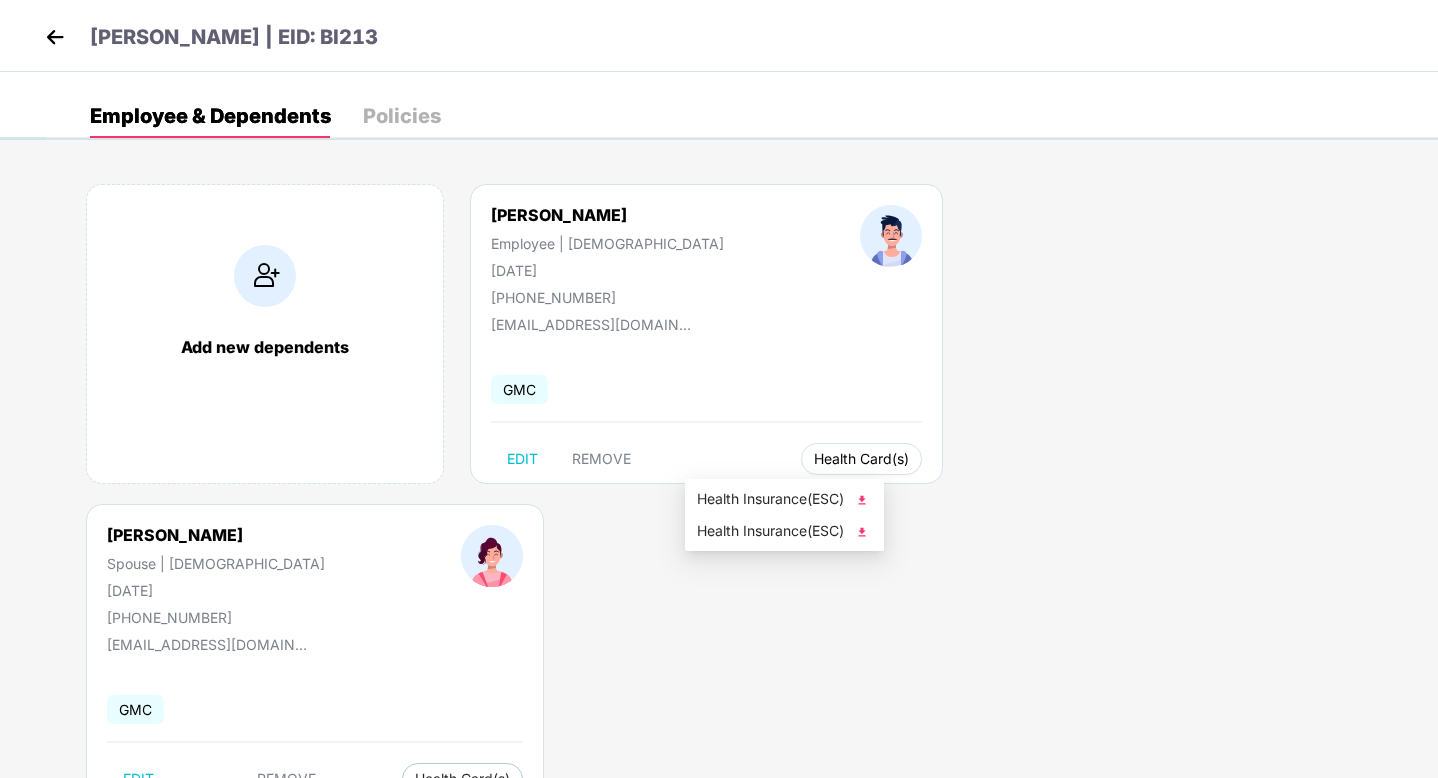 click on "Health Card(s)" at bounding box center (861, 459) 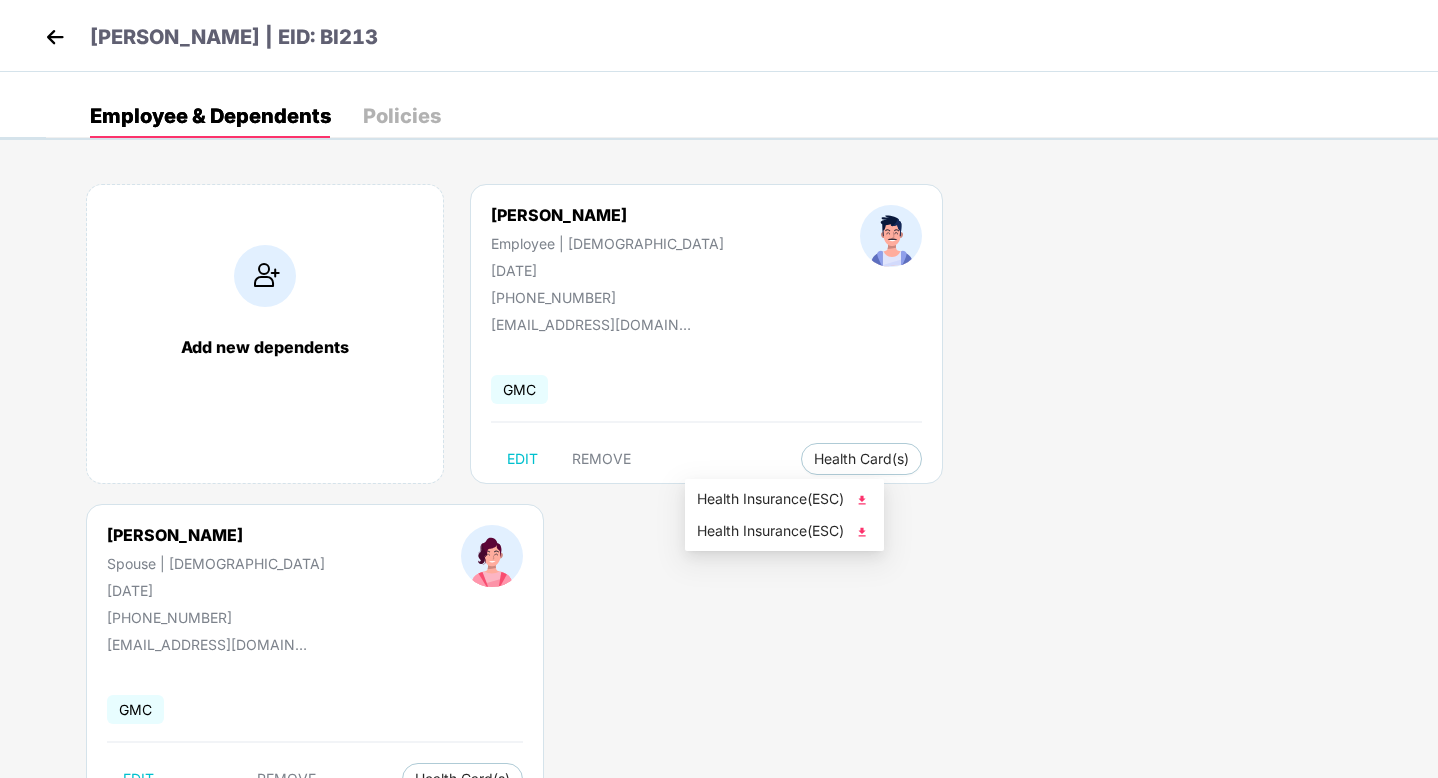 click on "Health Insurance(ESC)" at bounding box center (784, 499) 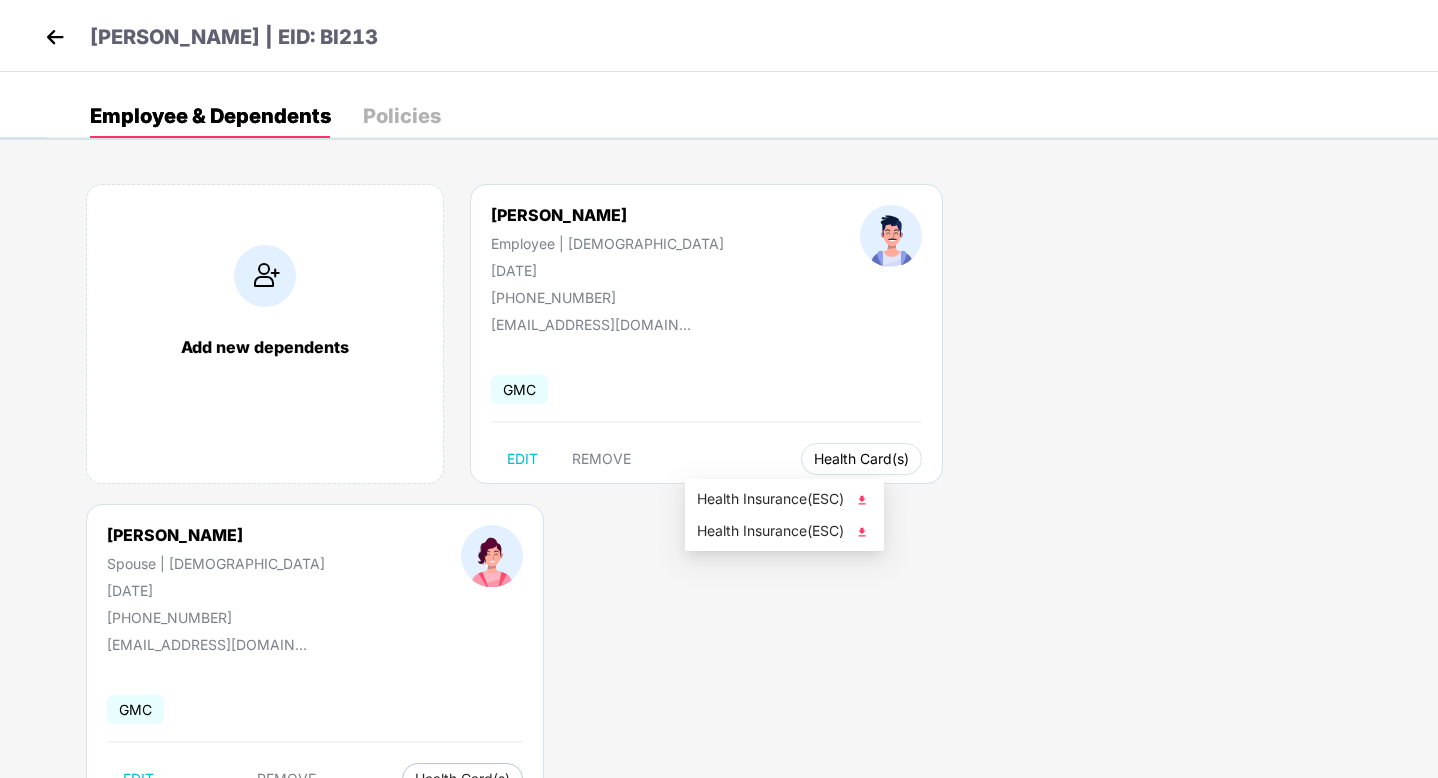 click on "Health Card(s)" at bounding box center [861, 459] 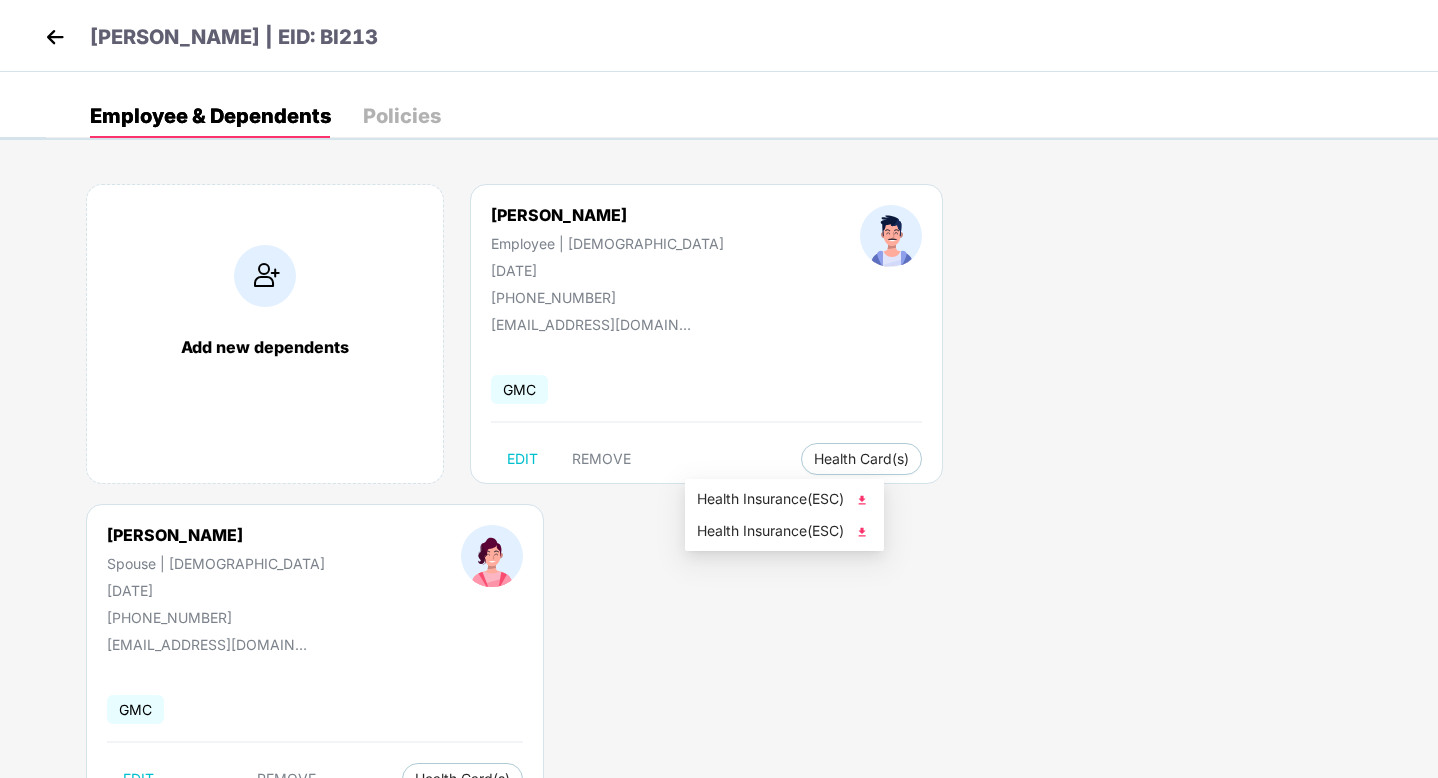click at bounding box center (862, 532) 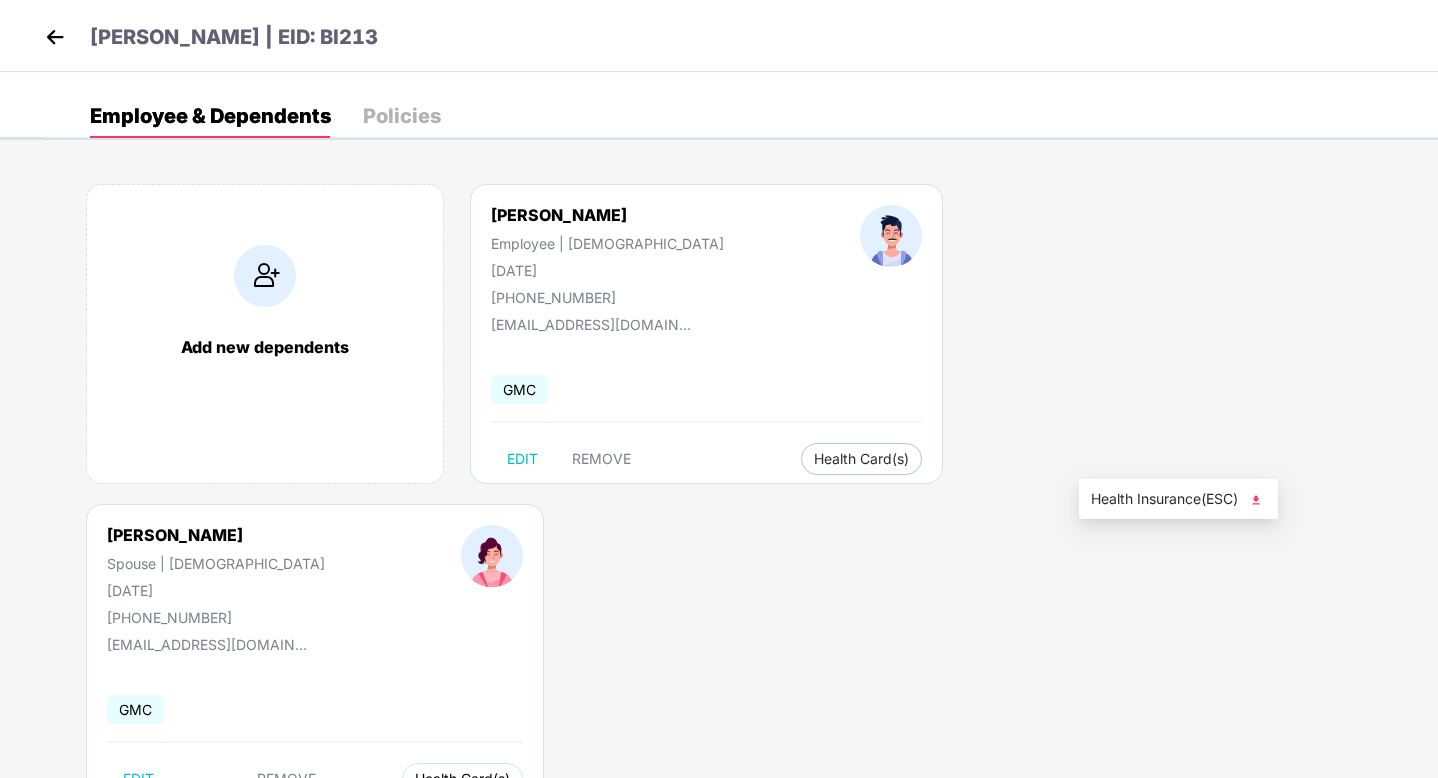 click on "Health Card(s)" at bounding box center [462, 779] 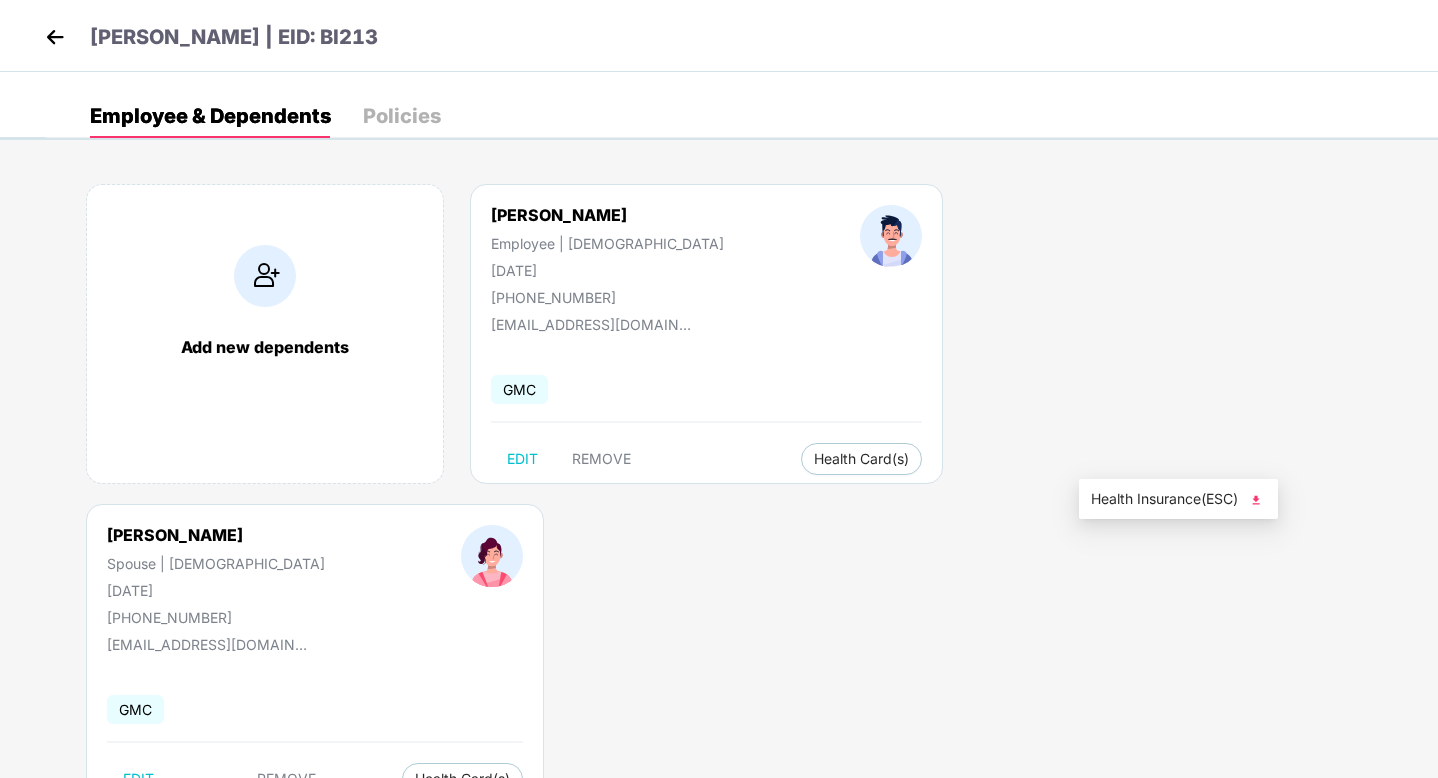 click on "Health Insurance(ESC)" at bounding box center [1178, 499] 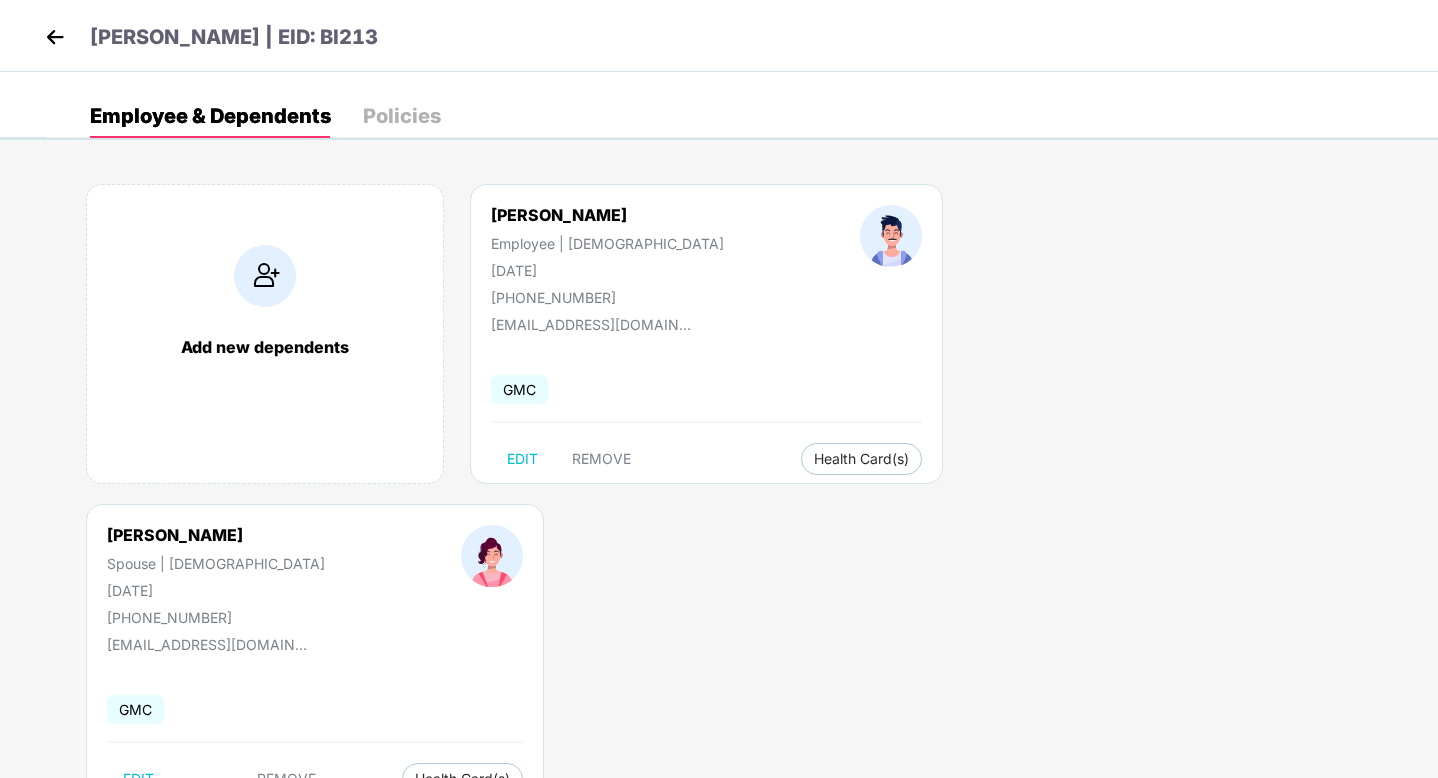click at bounding box center (55, 37) 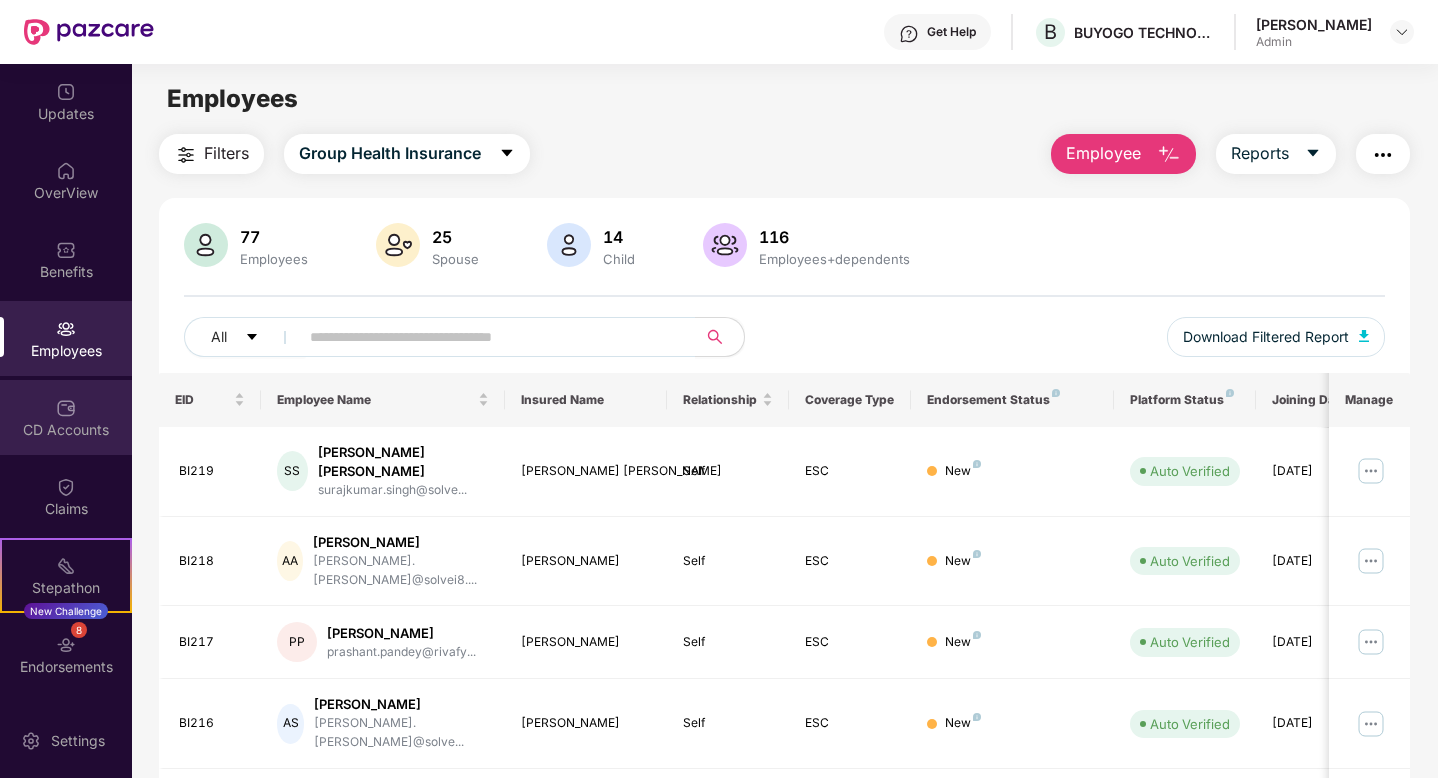 click on "CD Accounts" at bounding box center [66, 430] 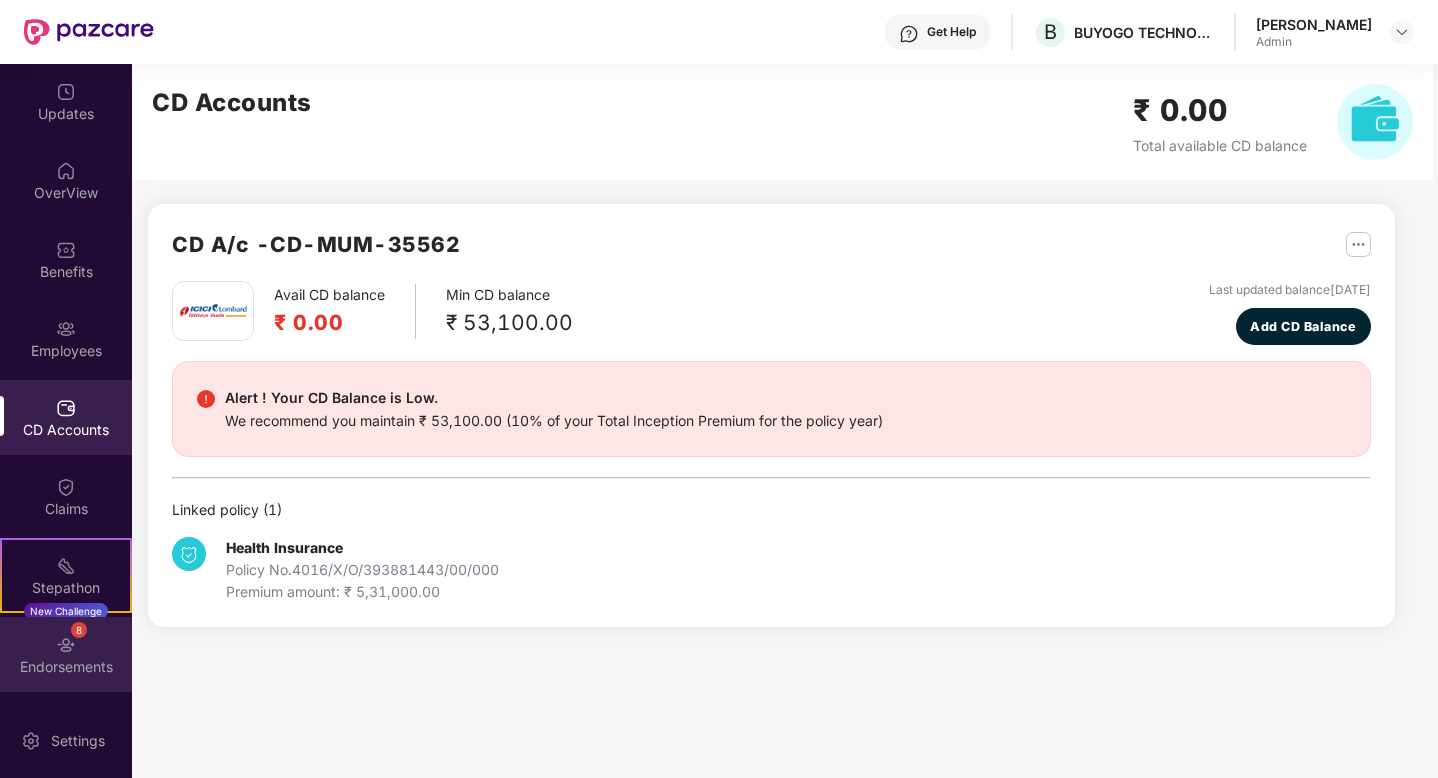 click at bounding box center [66, 645] 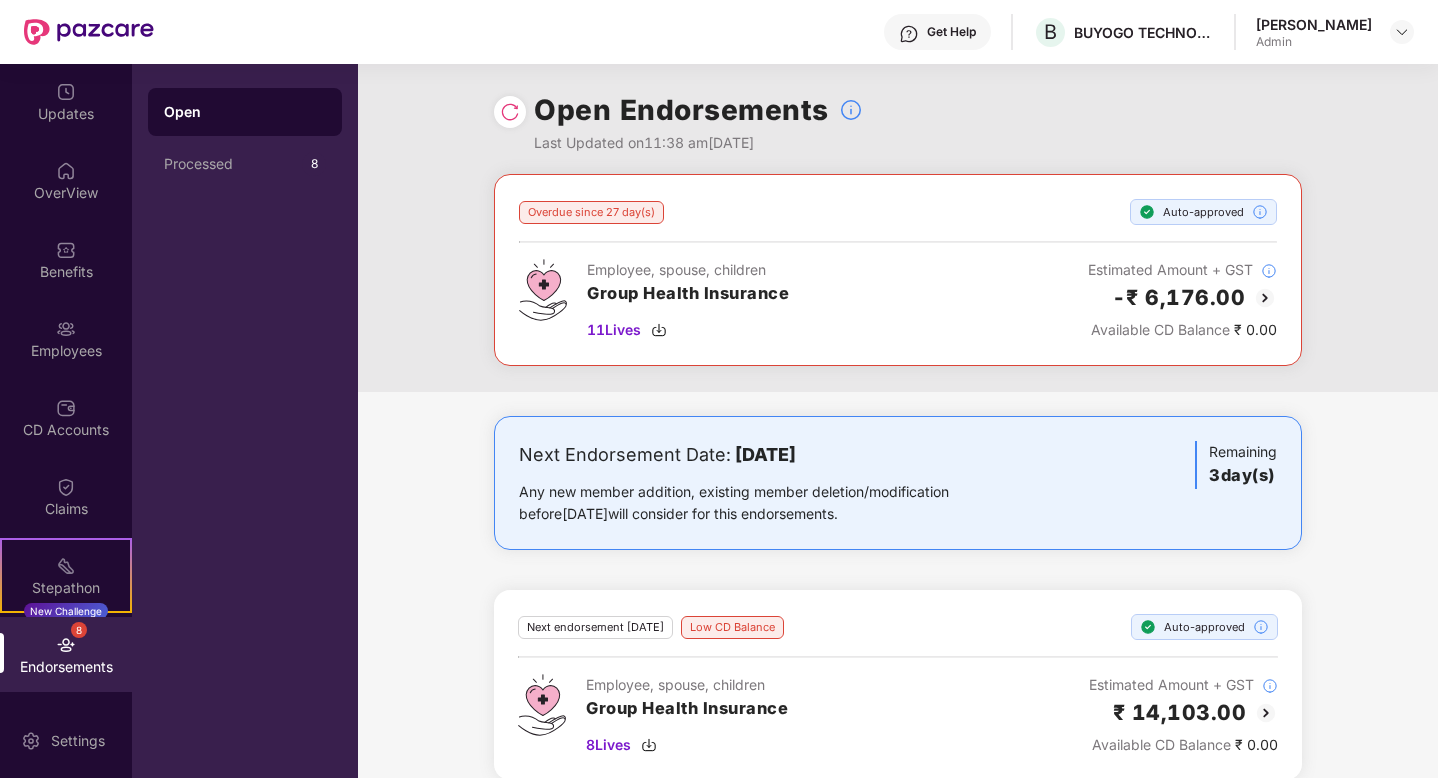 click on "Next Endorsement Date: [DATE] Any new member addition, existing member deletion/modification before  [DATE]  will consider for this endorsements. Remaining 3  day(s) Next endorsement [DATE] Low CD Balance Auto-approved Employee, spouse, children Group Health Insurance   8  Lives Estimated Amount + GST ₹ 14,103.00 Available CD Balance   ₹ 0.00" at bounding box center (898, 610) 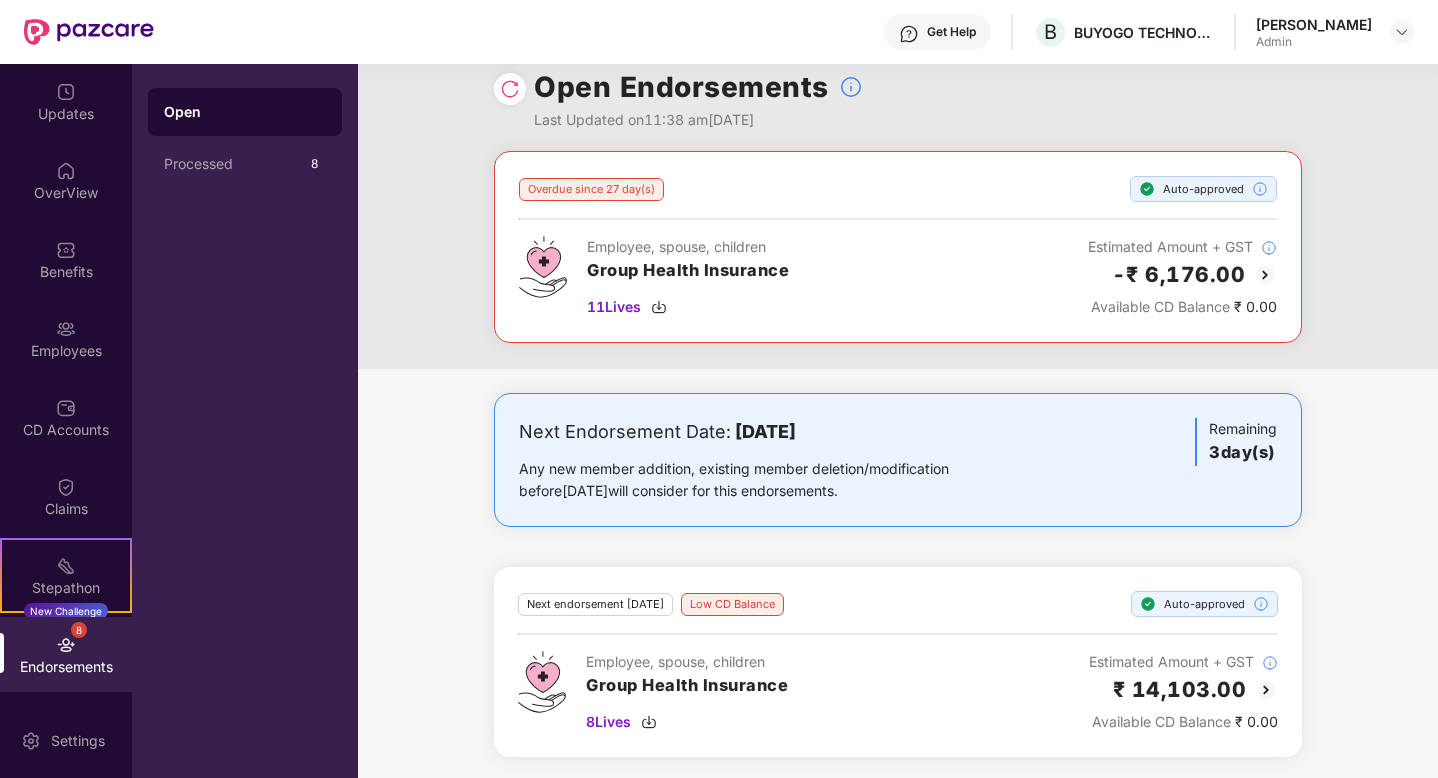 scroll, scrollTop: 24, scrollLeft: 0, axis: vertical 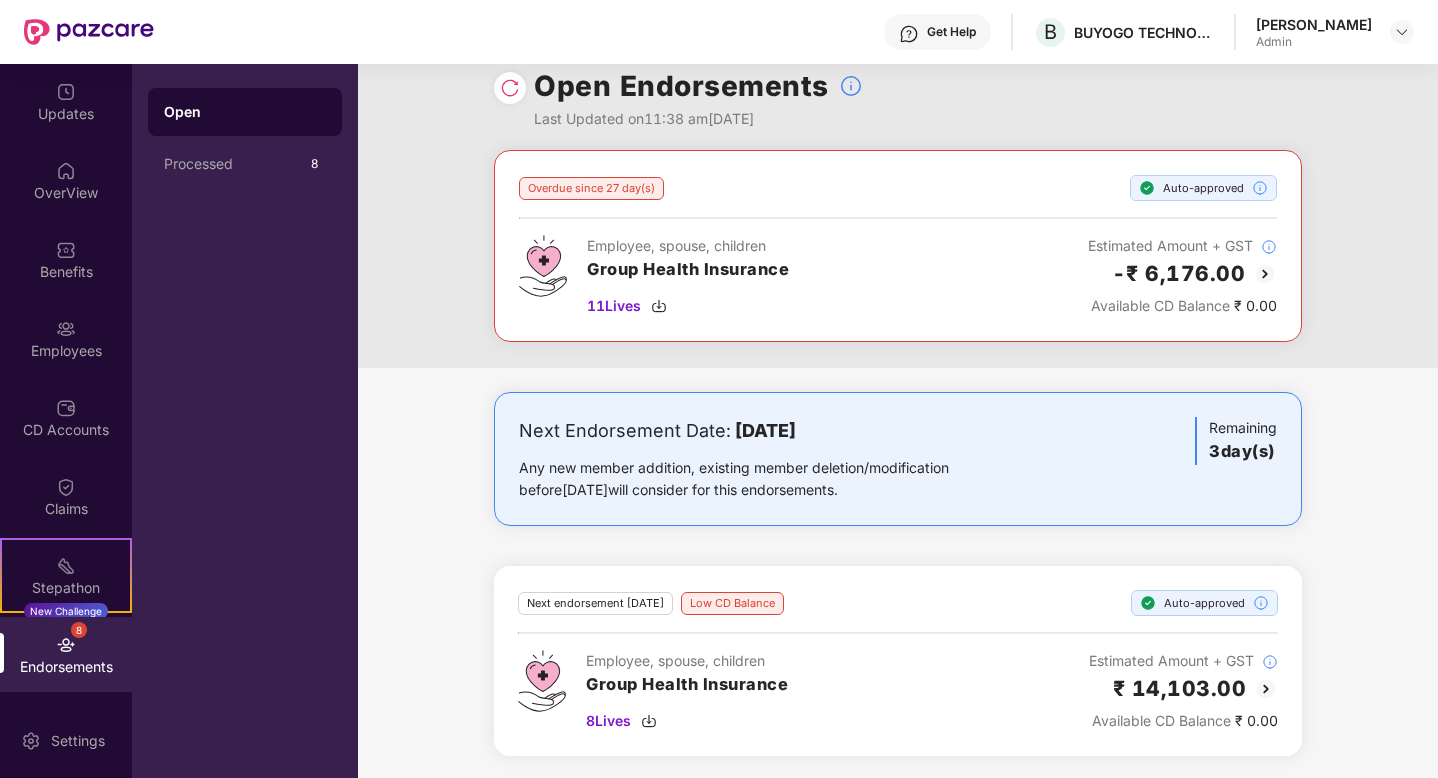 click on "Next Endorsement Date: [DATE] Any new member addition, existing member deletion/modification before  [DATE]  will consider for this endorsements. Remaining 3  day(s) Next endorsement [DATE] Low CD Balance Auto-approved Employee, spouse, children Group Health Insurance   8  Lives Estimated Amount + GST ₹ 14,103.00 Available CD Balance   ₹ 0.00" at bounding box center [898, 586] 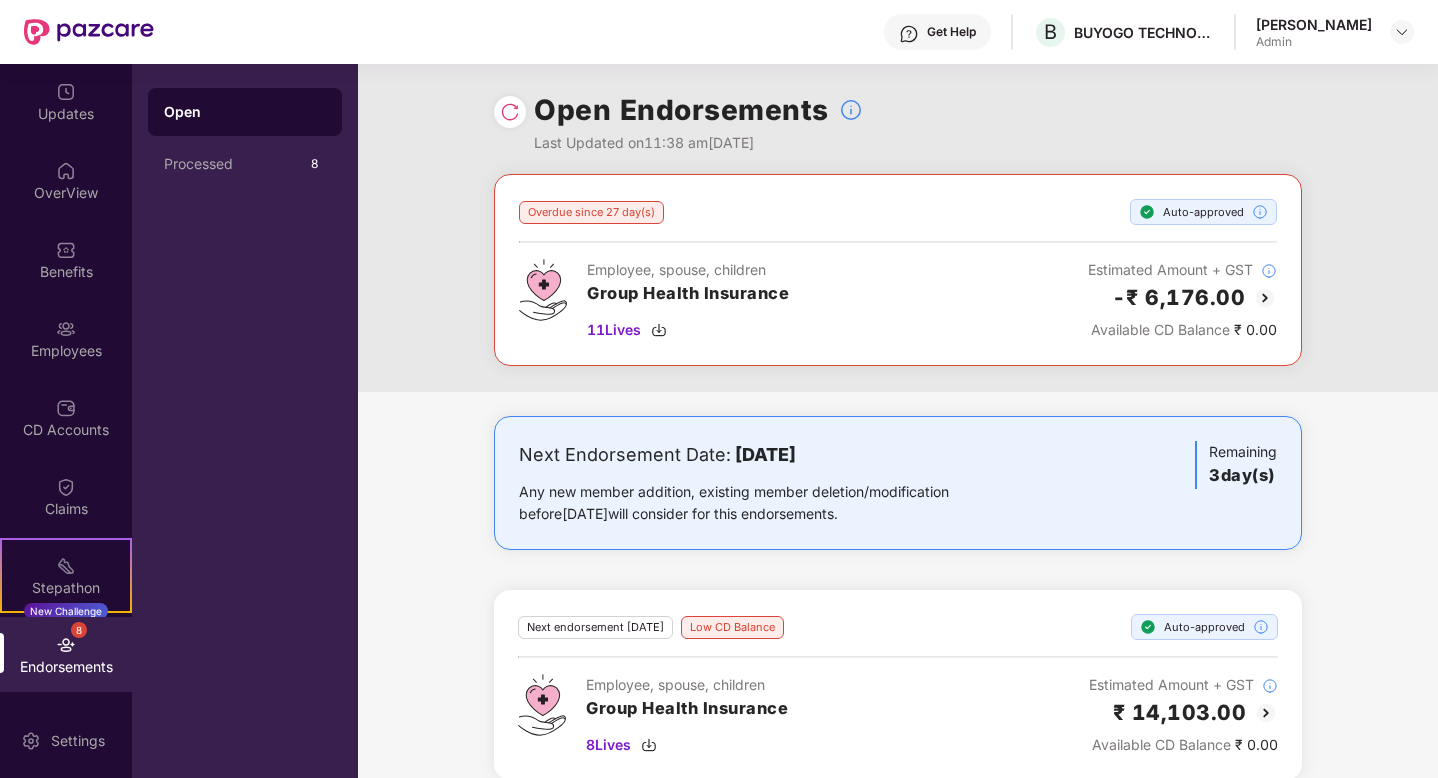 scroll, scrollTop: 24, scrollLeft: 0, axis: vertical 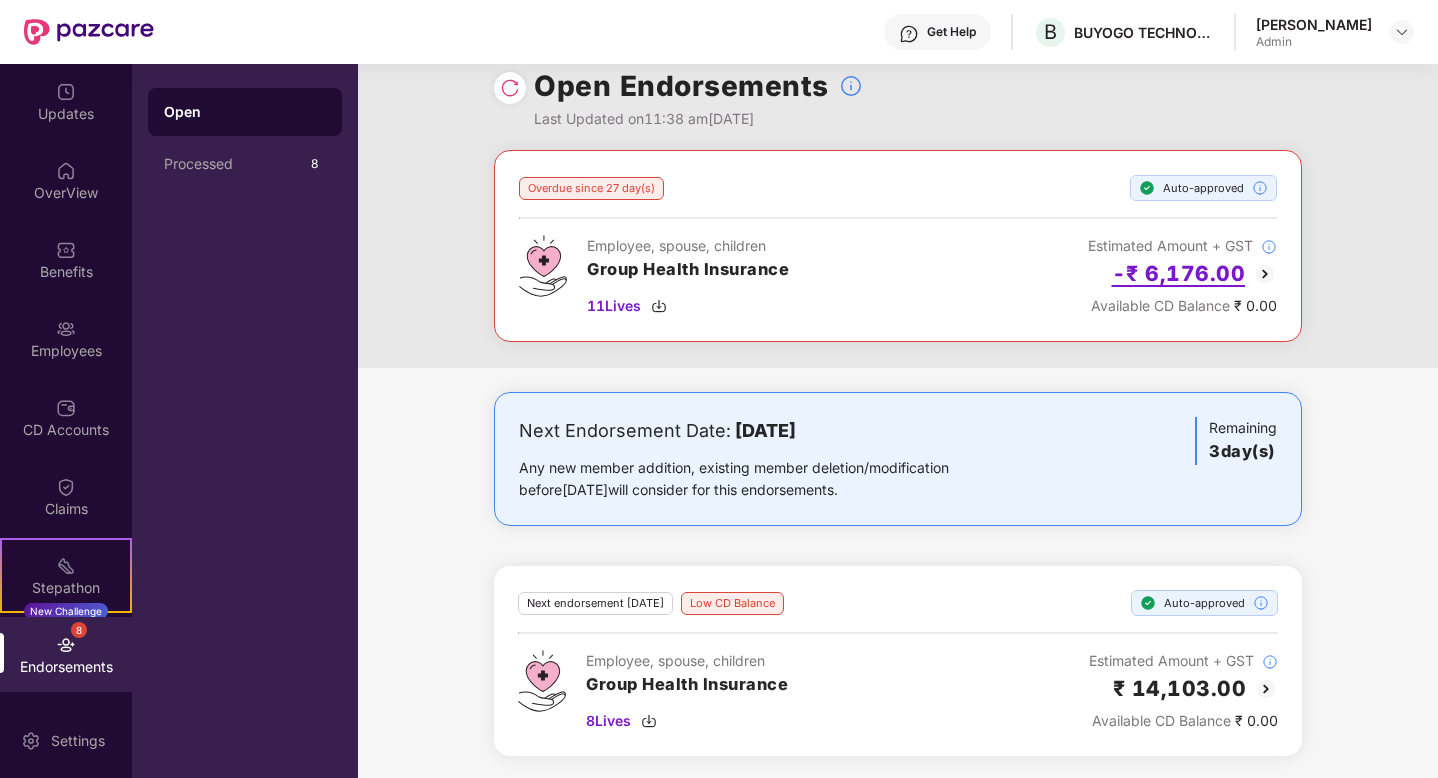 click on "-₹ 6,176.00" at bounding box center (1179, 273) 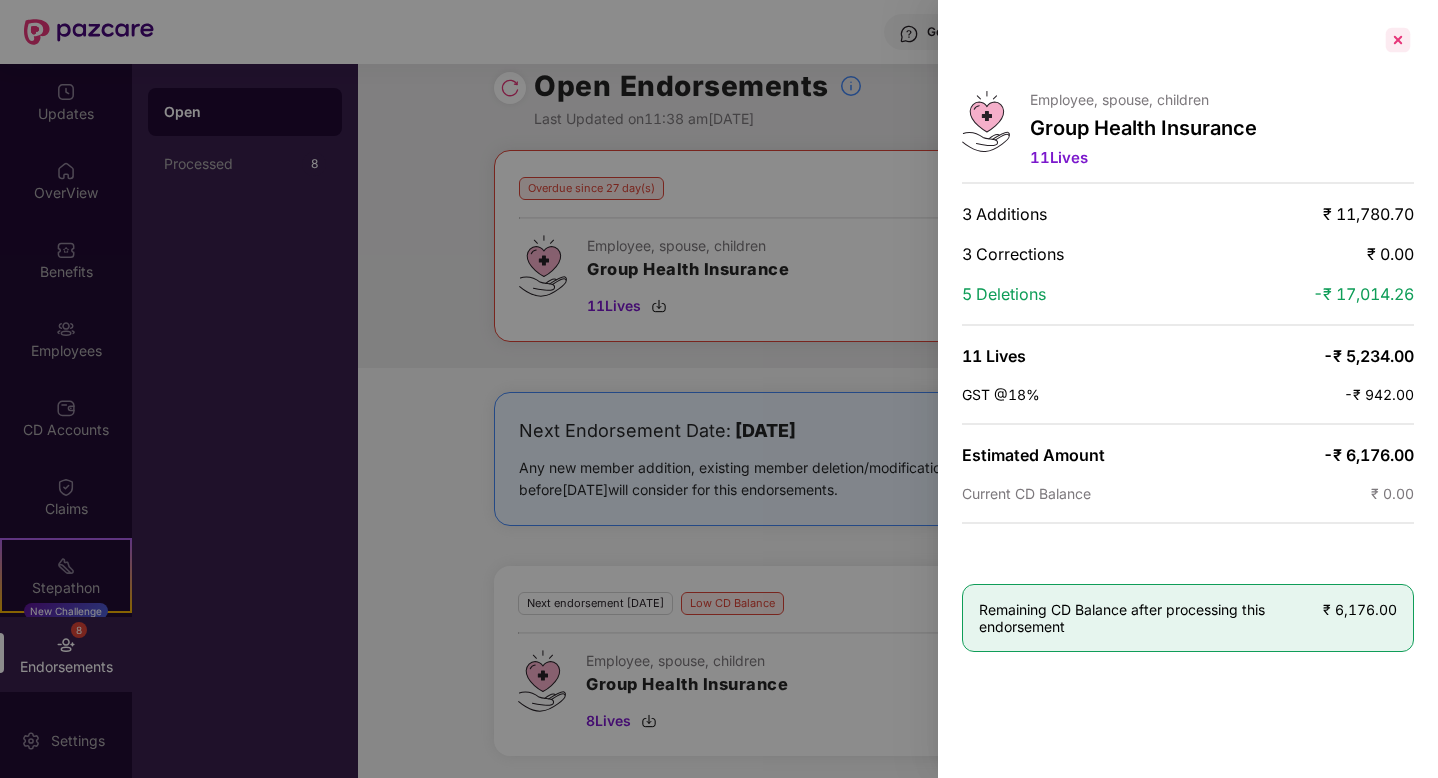 click at bounding box center [1398, 40] 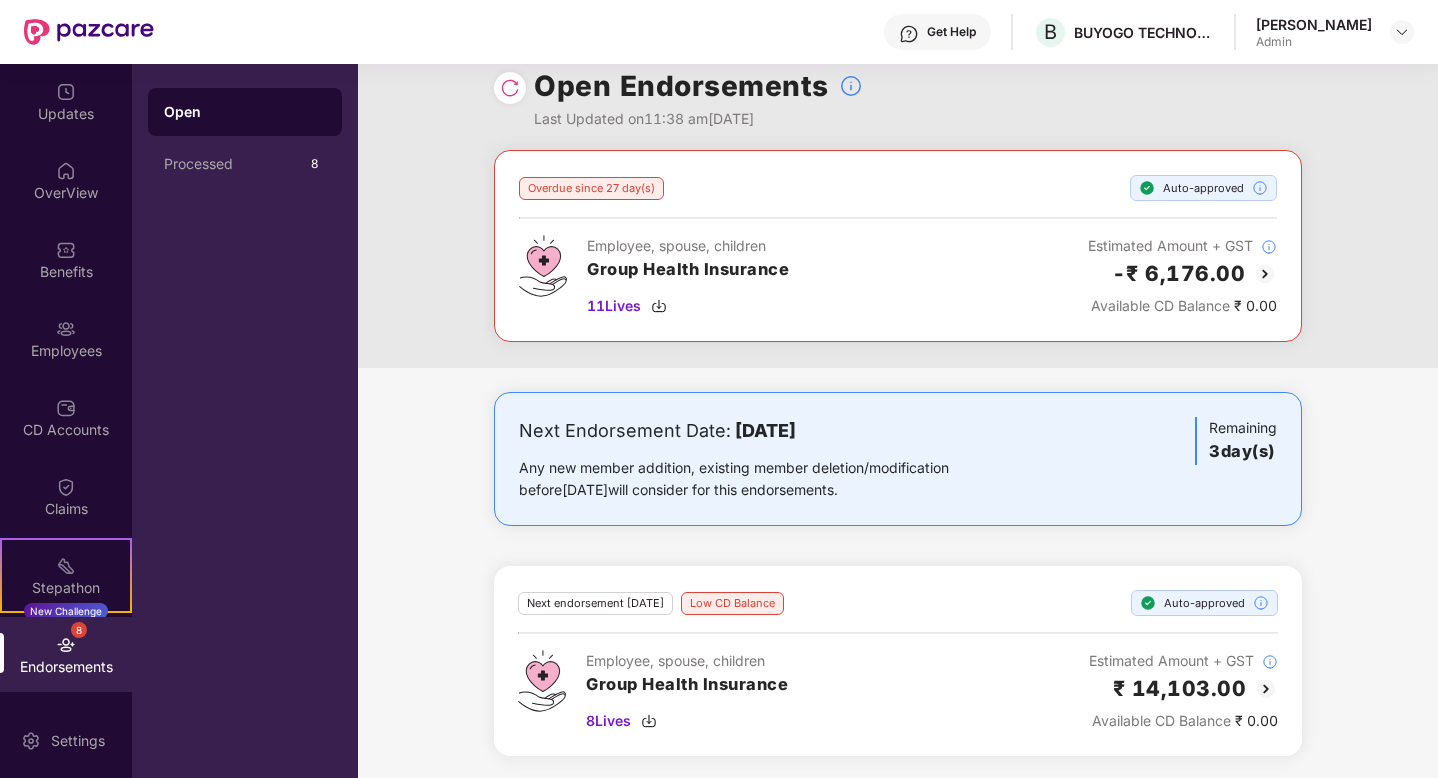 click on "Next Endorsement Date: [DATE] Any new member addition, existing member deletion/modification before  [DATE]  will consider for this endorsements. Remaining 3  day(s) Next endorsement [DATE] Low CD Balance Auto-approved Employee, spouse, children Group Health Insurance   8  Lives Estimated Amount + GST ₹ 14,103.00 Available CD Balance   ₹ 0.00" at bounding box center (898, 586) 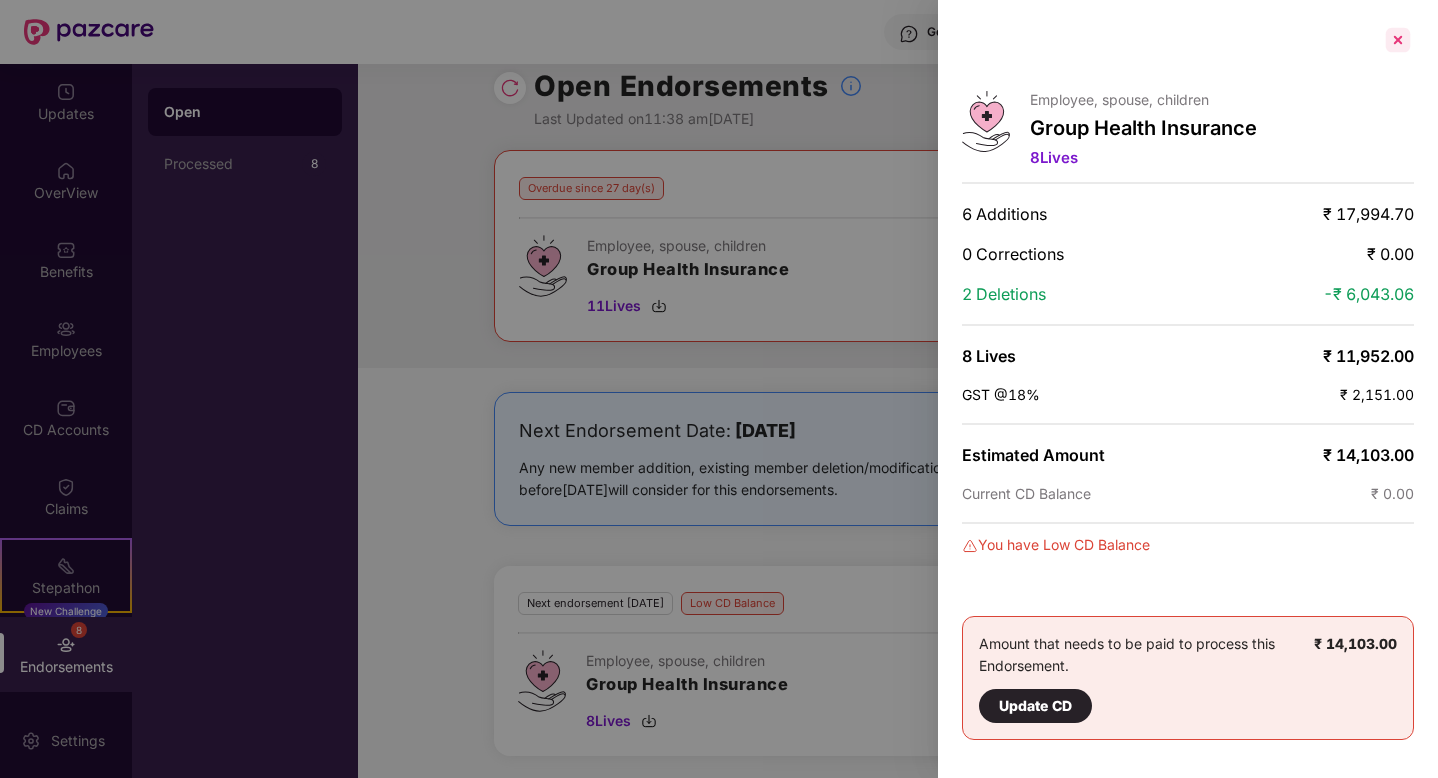 click at bounding box center [1398, 40] 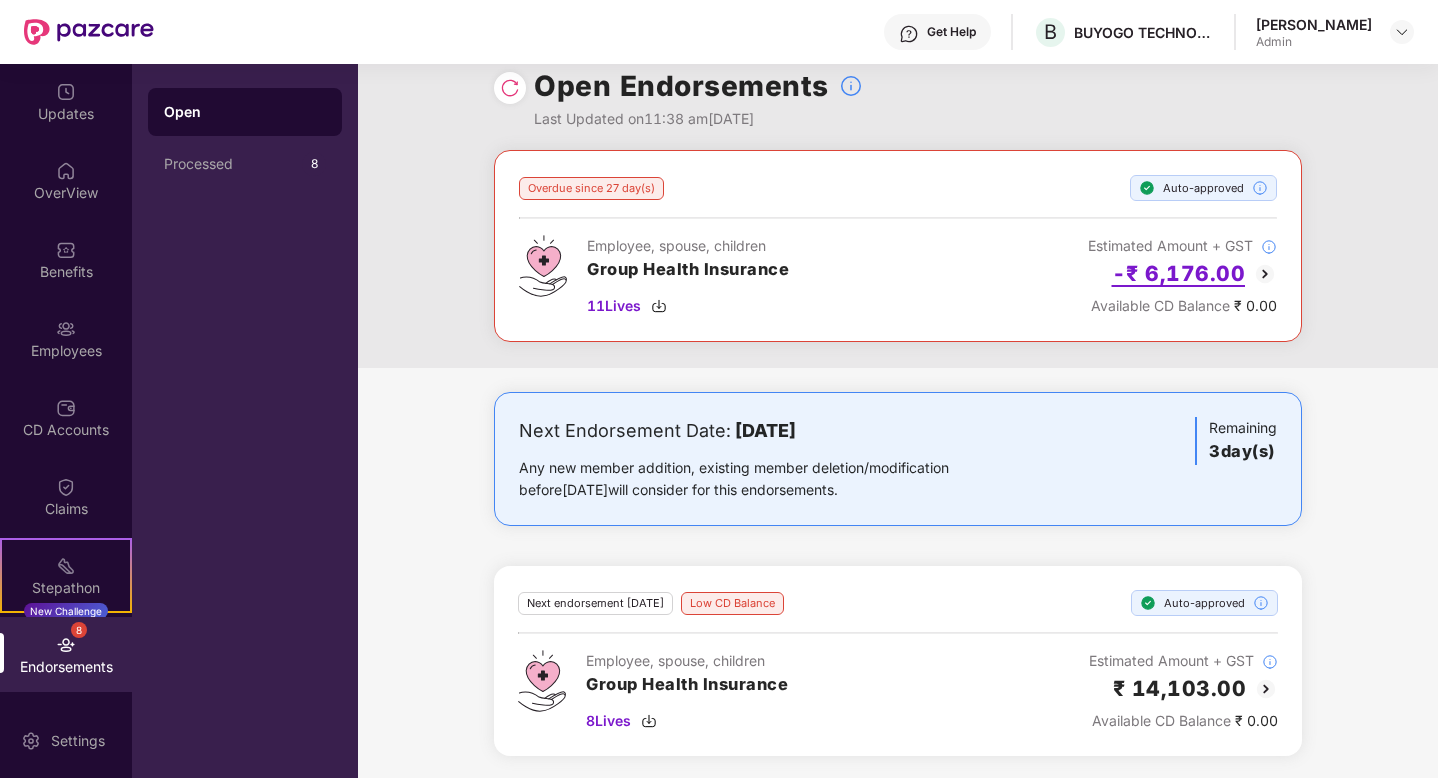 click on "-₹ 6,176.00" at bounding box center [1179, 273] 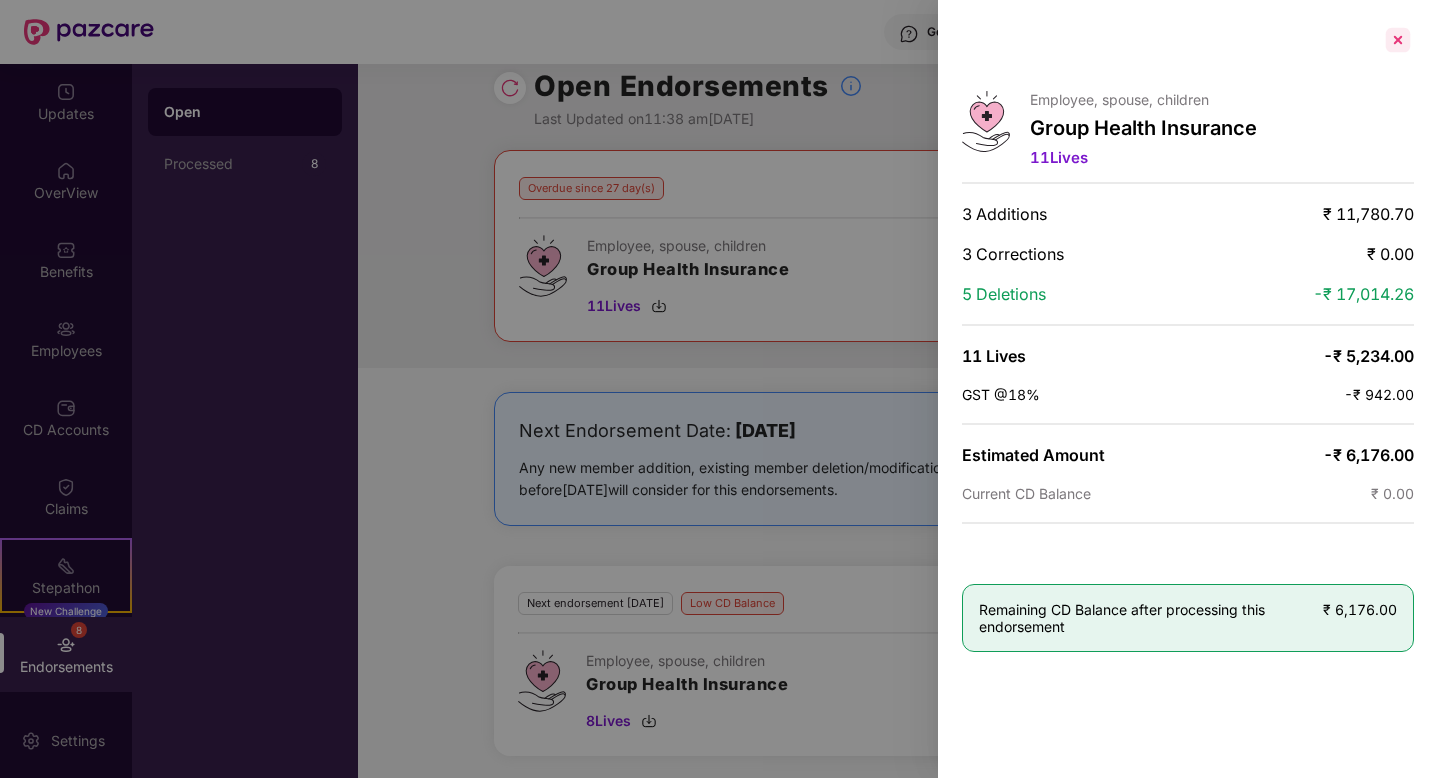 click at bounding box center (1398, 40) 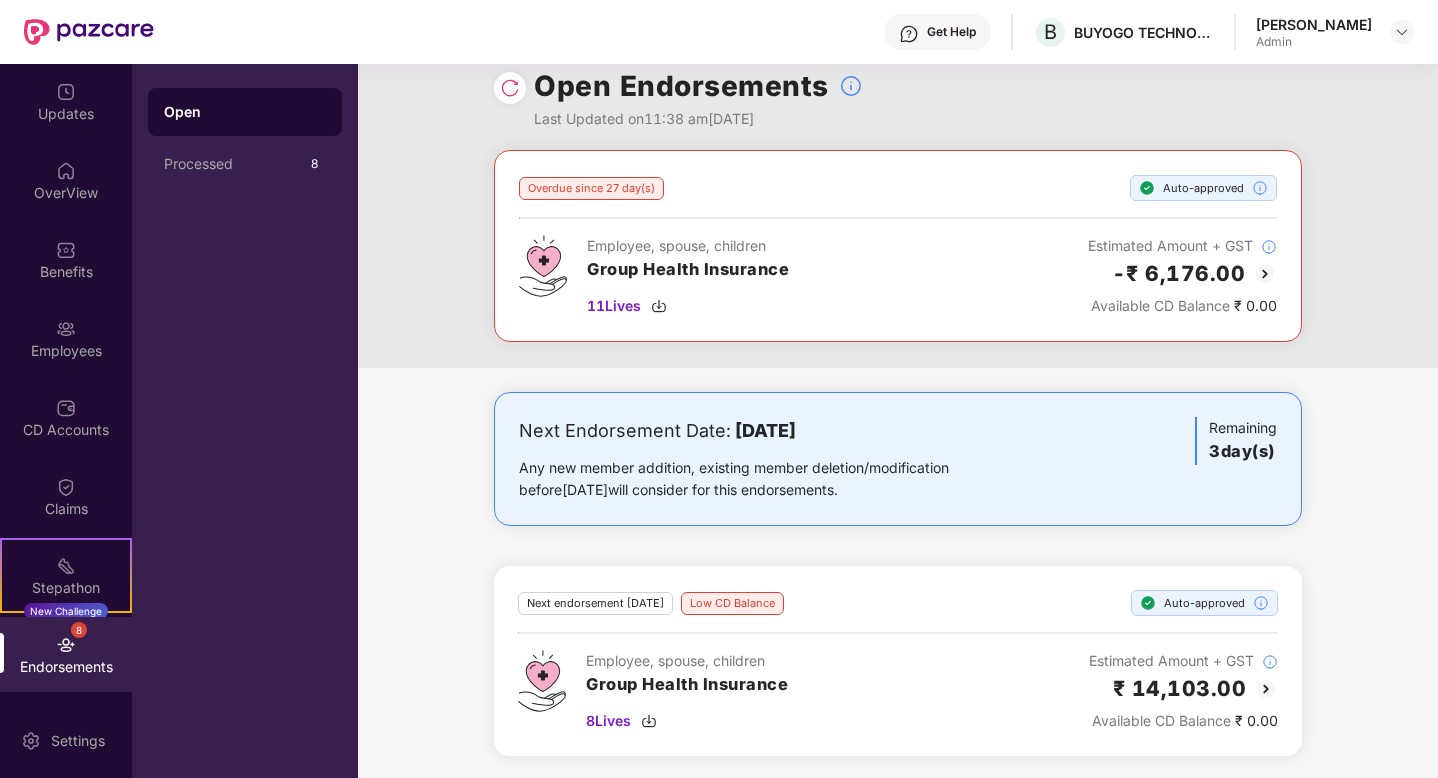 click at bounding box center (1266, 689) 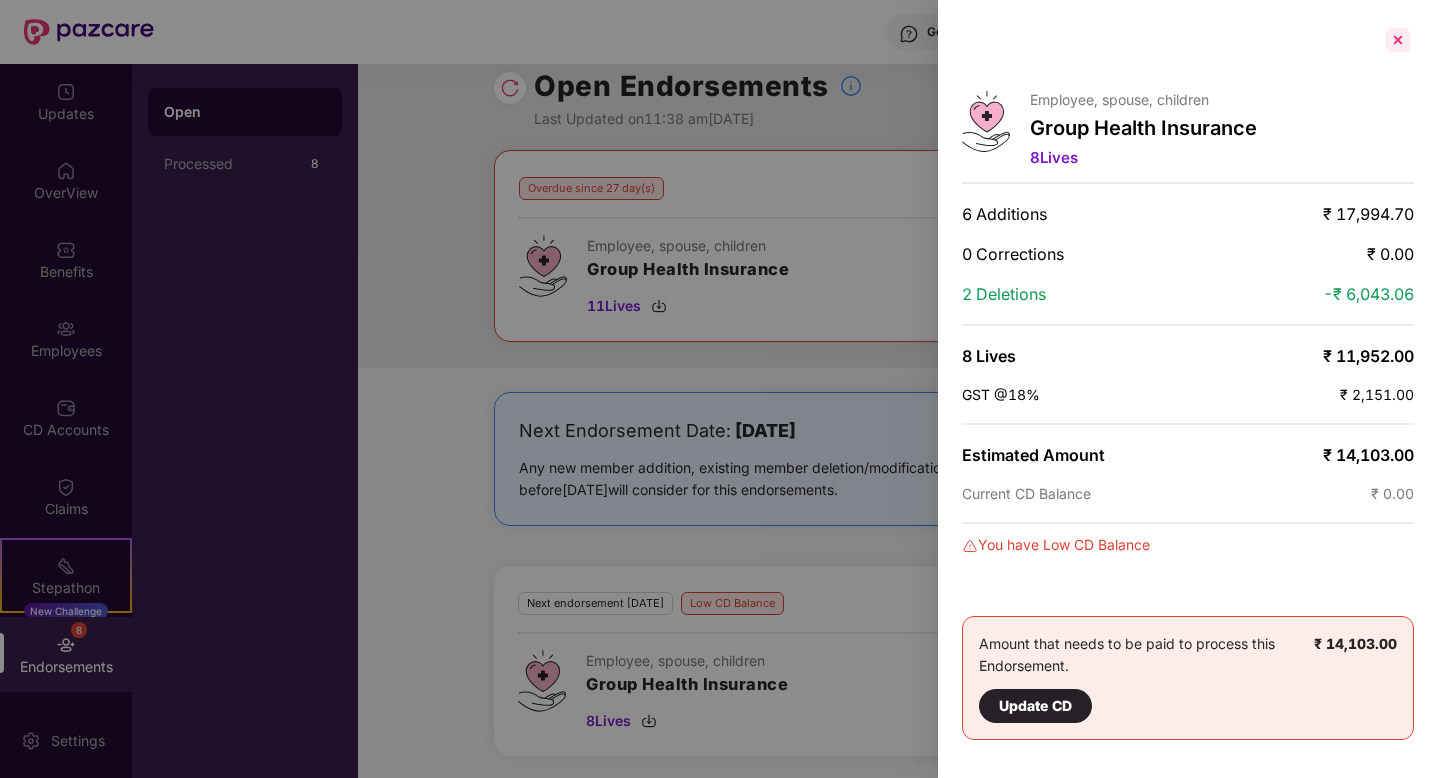 click at bounding box center (1398, 40) 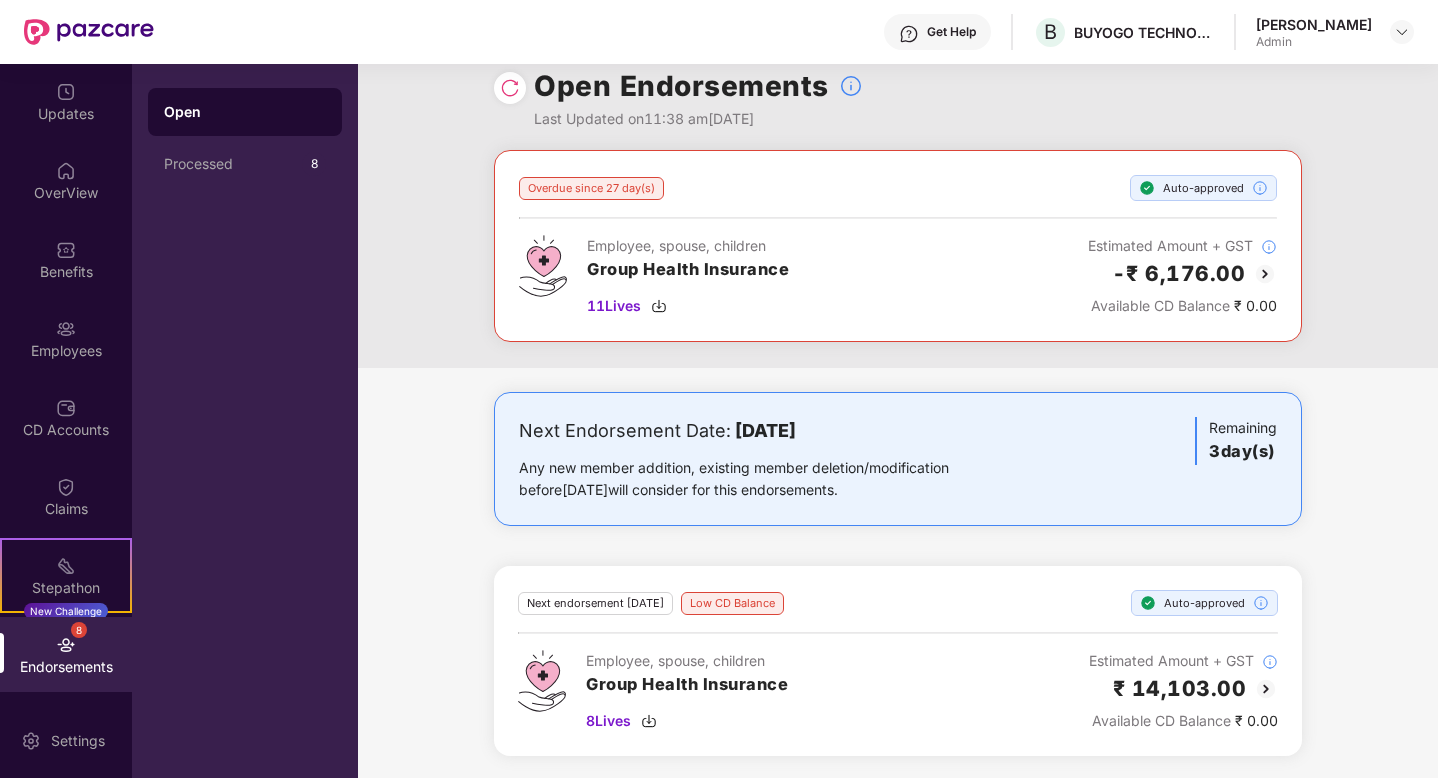 click on "Next Endorsement Date: [DATE] Any new member addition, existing member deletion/modification before  [DATE]  will consider for this endorsements. Remaining 3  day(s) Next endorsement [DATE] Low CD Balance Auto-approved Employee, spouse, children Group Health Insurance   8  Lives Estimated Amount + GST ₹ 14,103.00 Available CD Balance   ₹ 0.00" at bounding box center [898, 586] 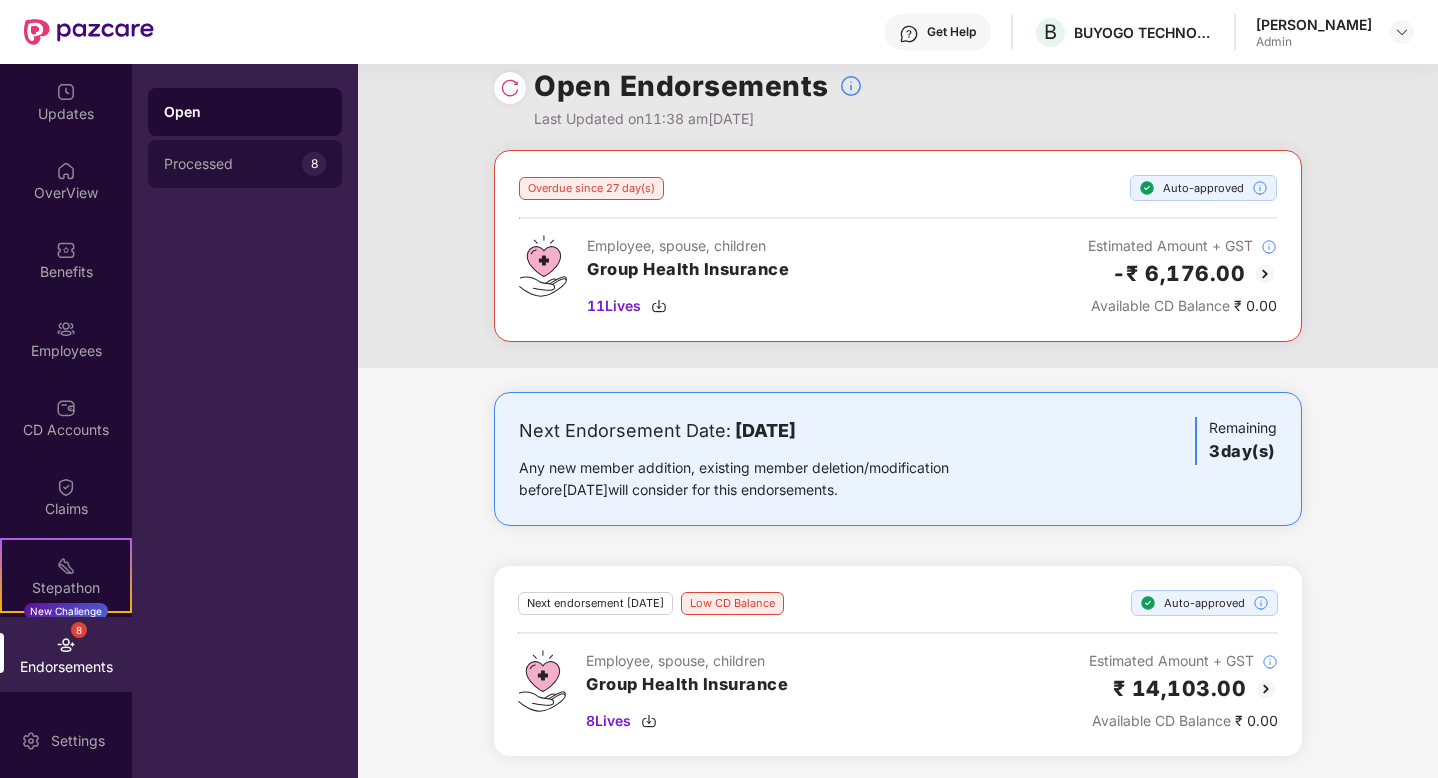 click on "Processed 8" at bounding box center [245, 164] 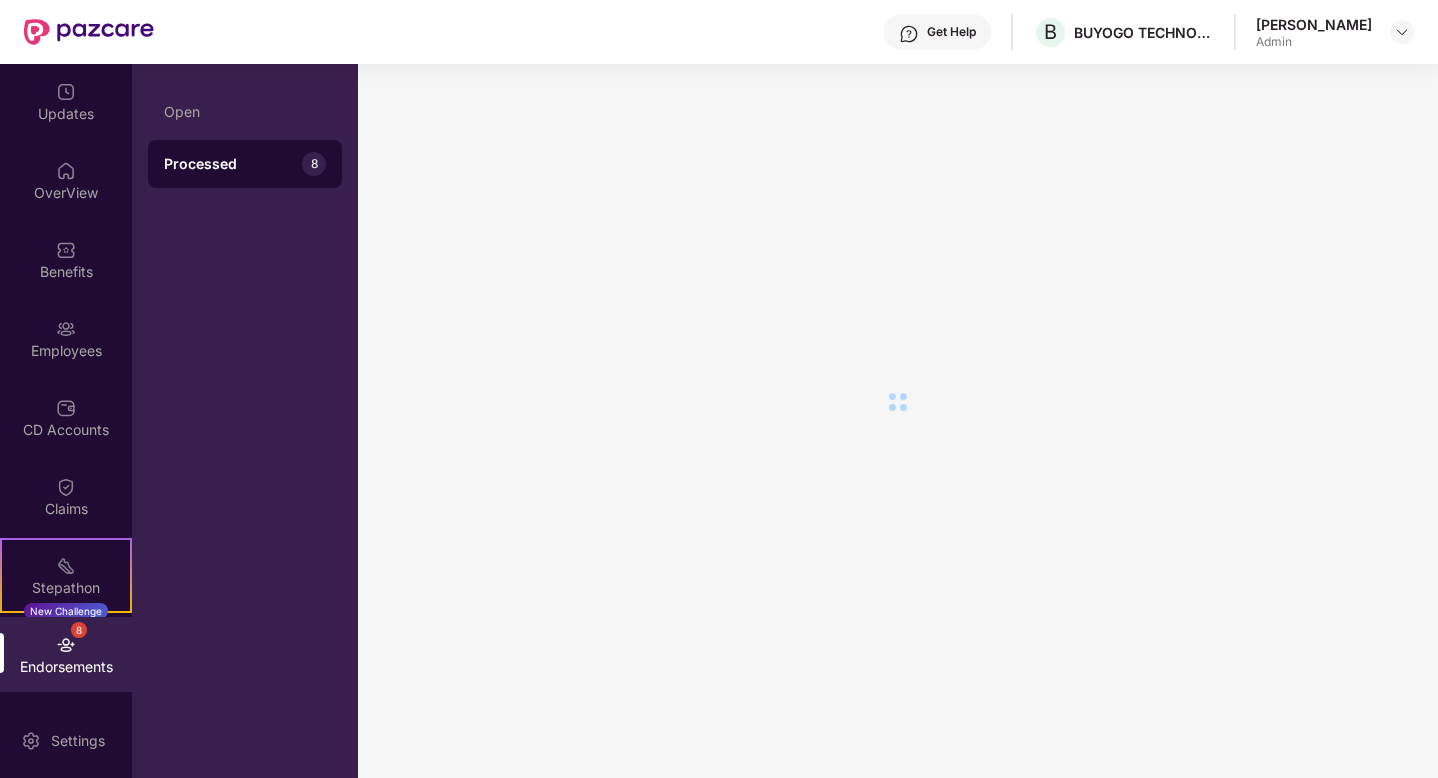 scroll, scrollTop: 0, scrollLeft: 0, axis: both 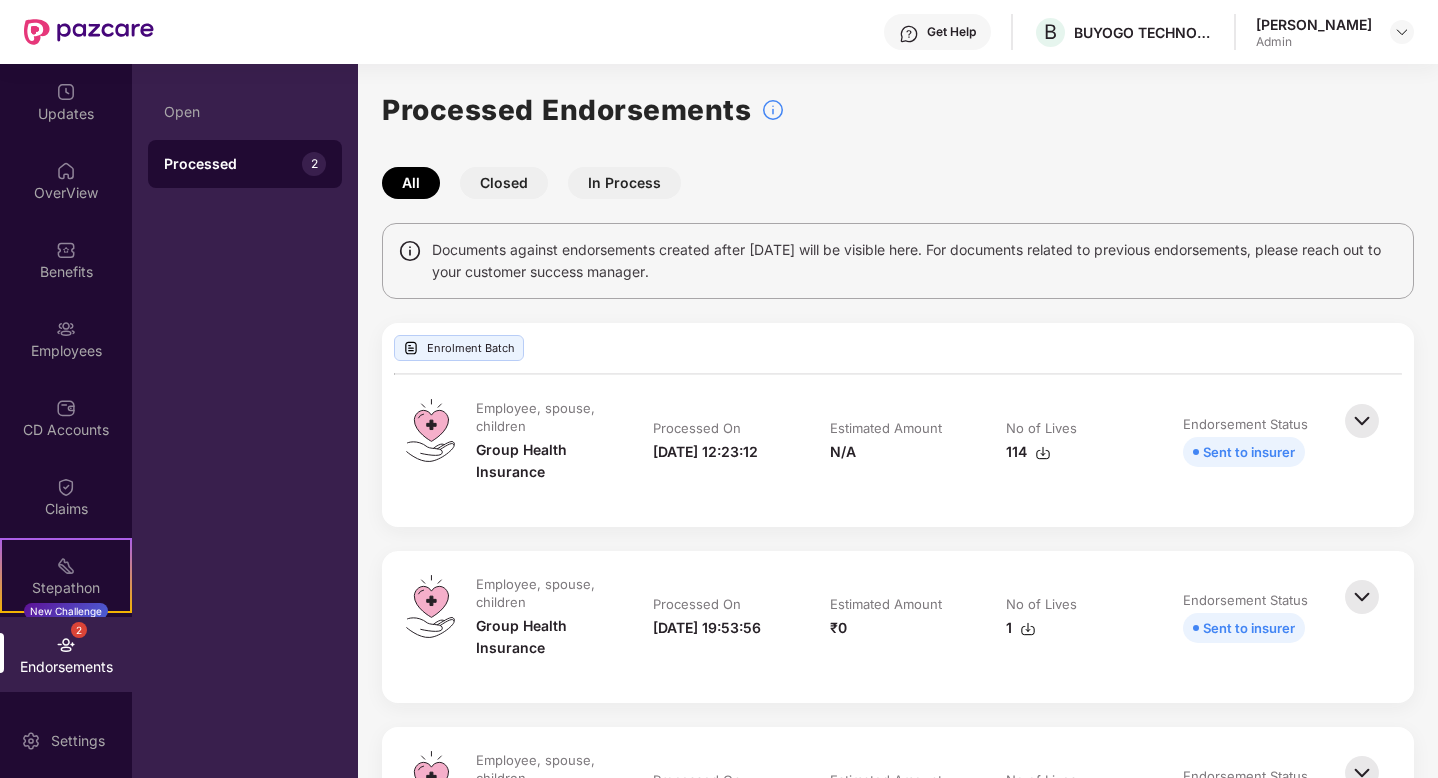 click on "Processed Endorsements All   Closed   In Process   Documents against endorsements created after [DATE] will be visible here. For documents related to previous endorsements, please reach out to your customer success manager. Enrolment Batch Employee, spouse, children Group Health Insurance Processed On [DATE] 12:23:12 Estimated Amount N/A No of Lives 114   Endorsement Status Sent to insurer Employee, spouse, children Group Health Insurance Processed On [DATE] 19:53:56 Estimated Amount ₹0 No of Lives 1   Endorsement Status Sent to insurer Employee, spouse, children Group Health Insurance Processed On [DATE] 18:00:35 Estimated Amount ₹1,356 No of Lives 3   Endorsement Status Sent to insurer Employee, spouse, children Group Health Insurance Processed On [DATE] 16:13:46 Estimated Amount -₹7,852 No of Lives 11   Endorsement Status Sent to insurer Employee, spouse, children Group Health Insurance Processed On [DATE] 18:01:09 Estimated Amount ₹6,377 No of Lives 6   Processed On 7" at bounding box center (898, 3087) 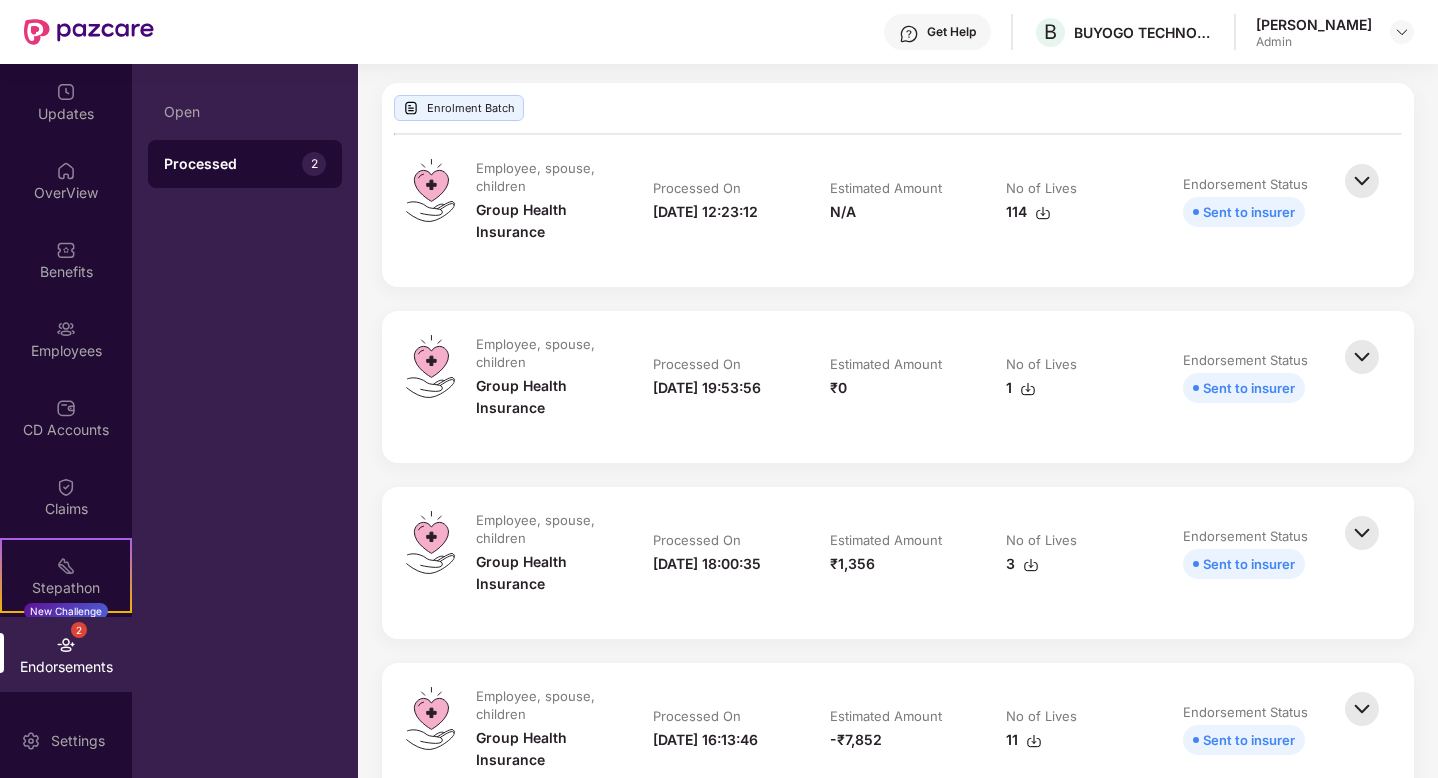 scroll, scrollTop: 200, scrollLeft: 0, axis: vertical 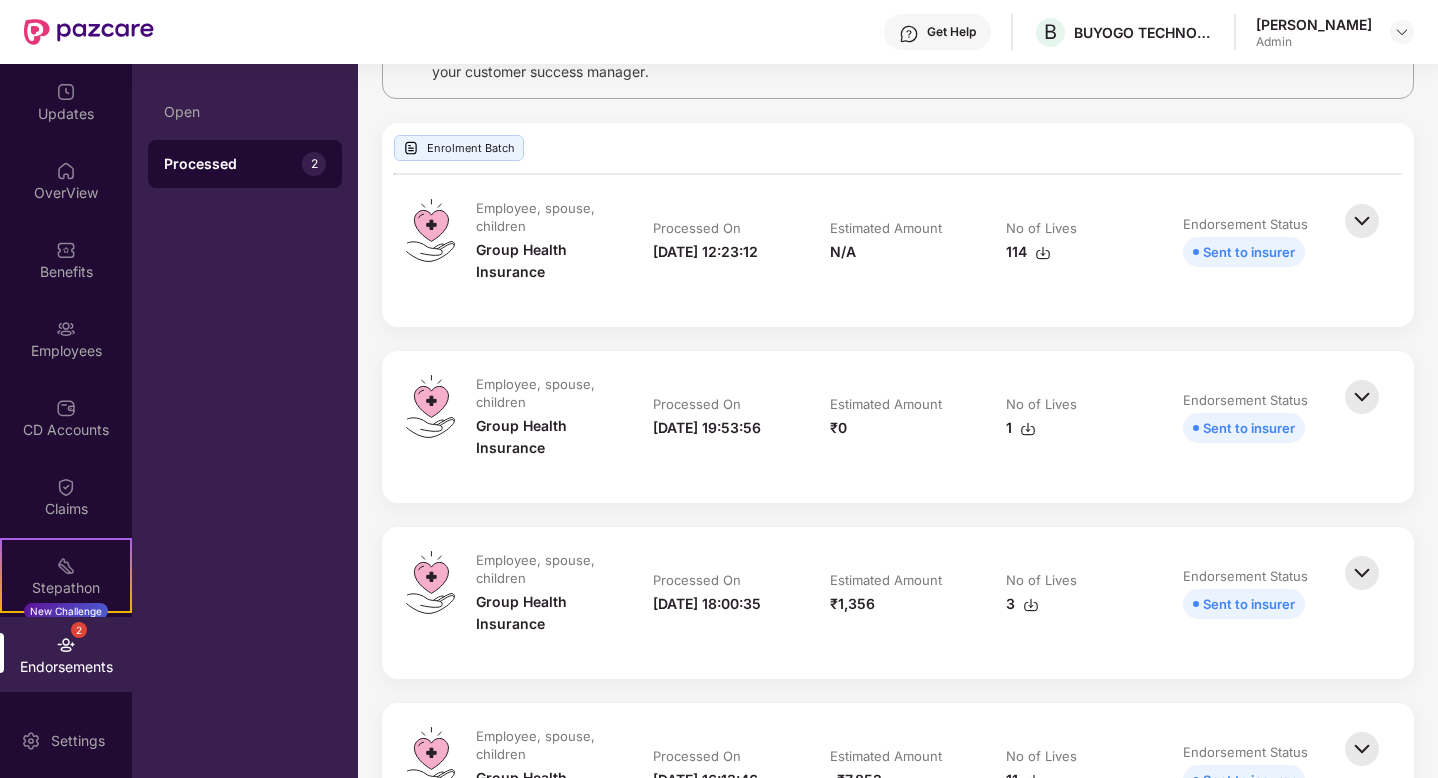 click at bounding box center [1362, 221] 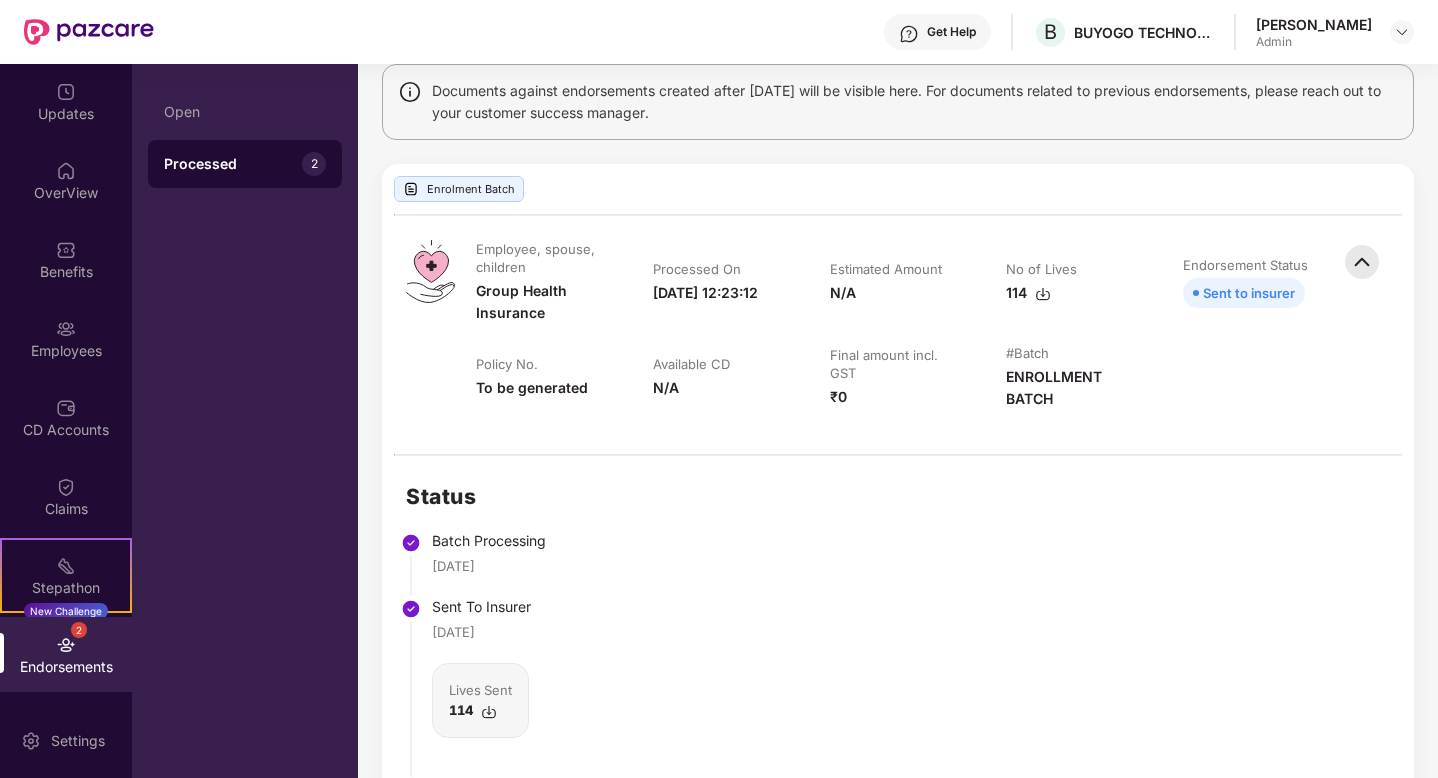 scroll, scrollTop: 80, scrollLeft: 0, axis: vertical 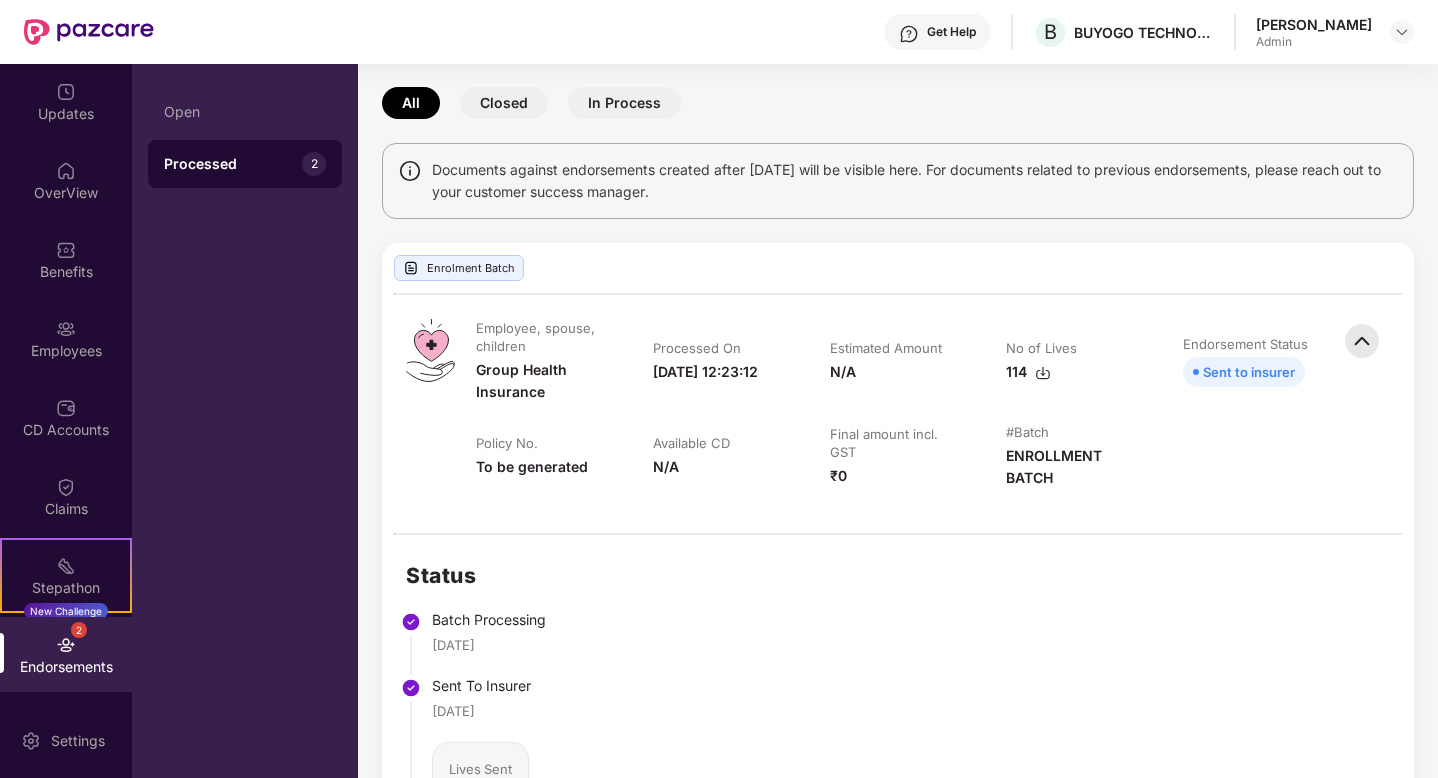 click on "Closed" at bounding box center [504, 103] 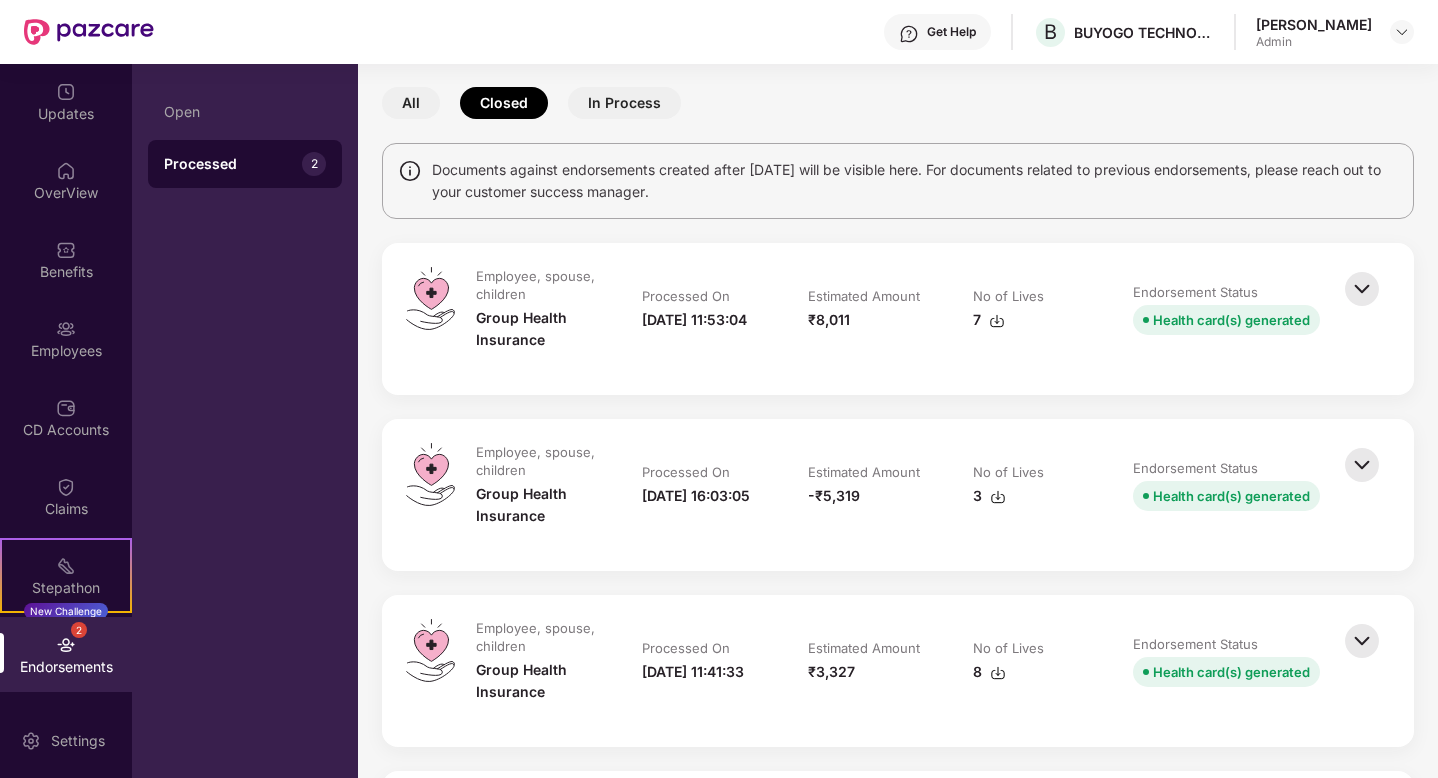click on "In Process" at bounding box center [624, 103] 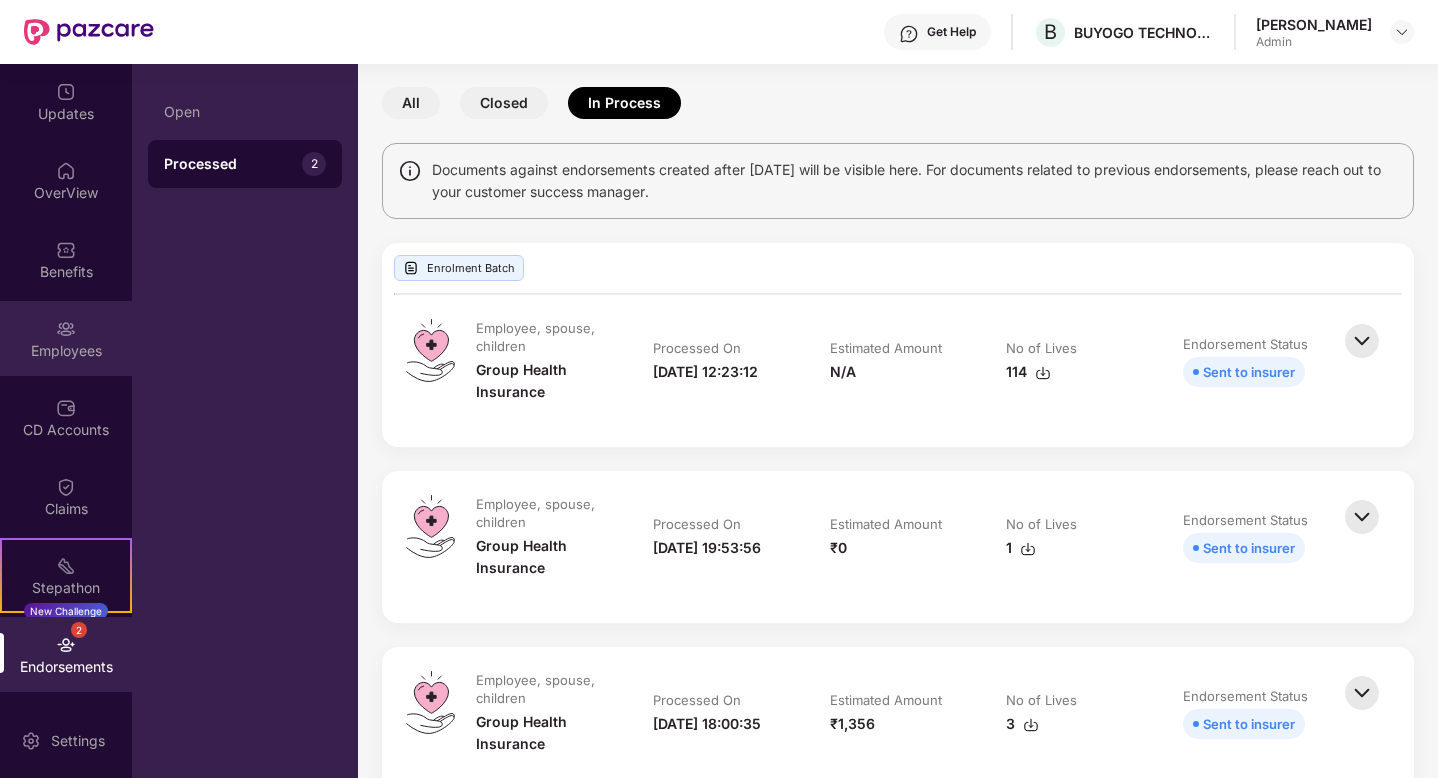 click on "Employees" at bounding box center [66, 351] 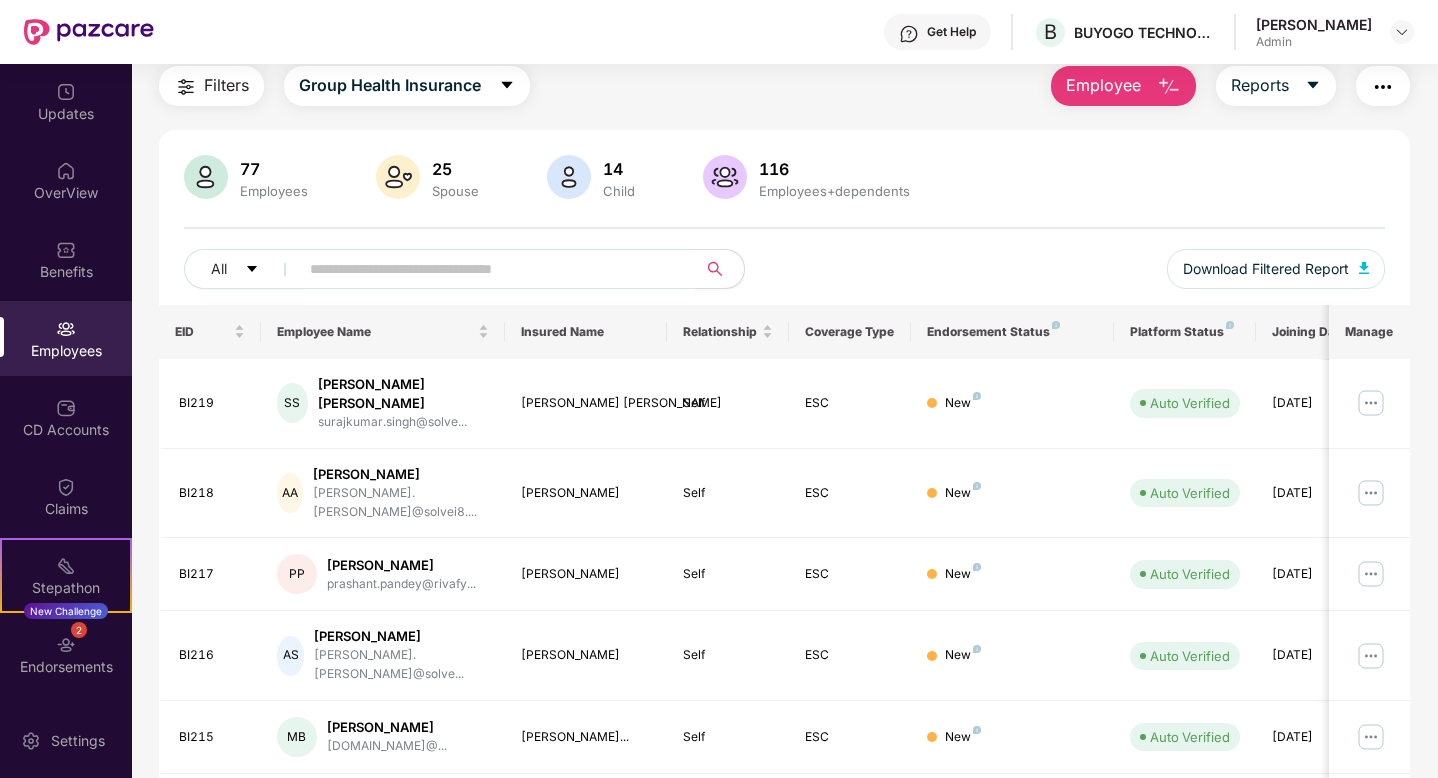 scroll, scrollTop: 80, scrollLeft: 0, axis: vertical 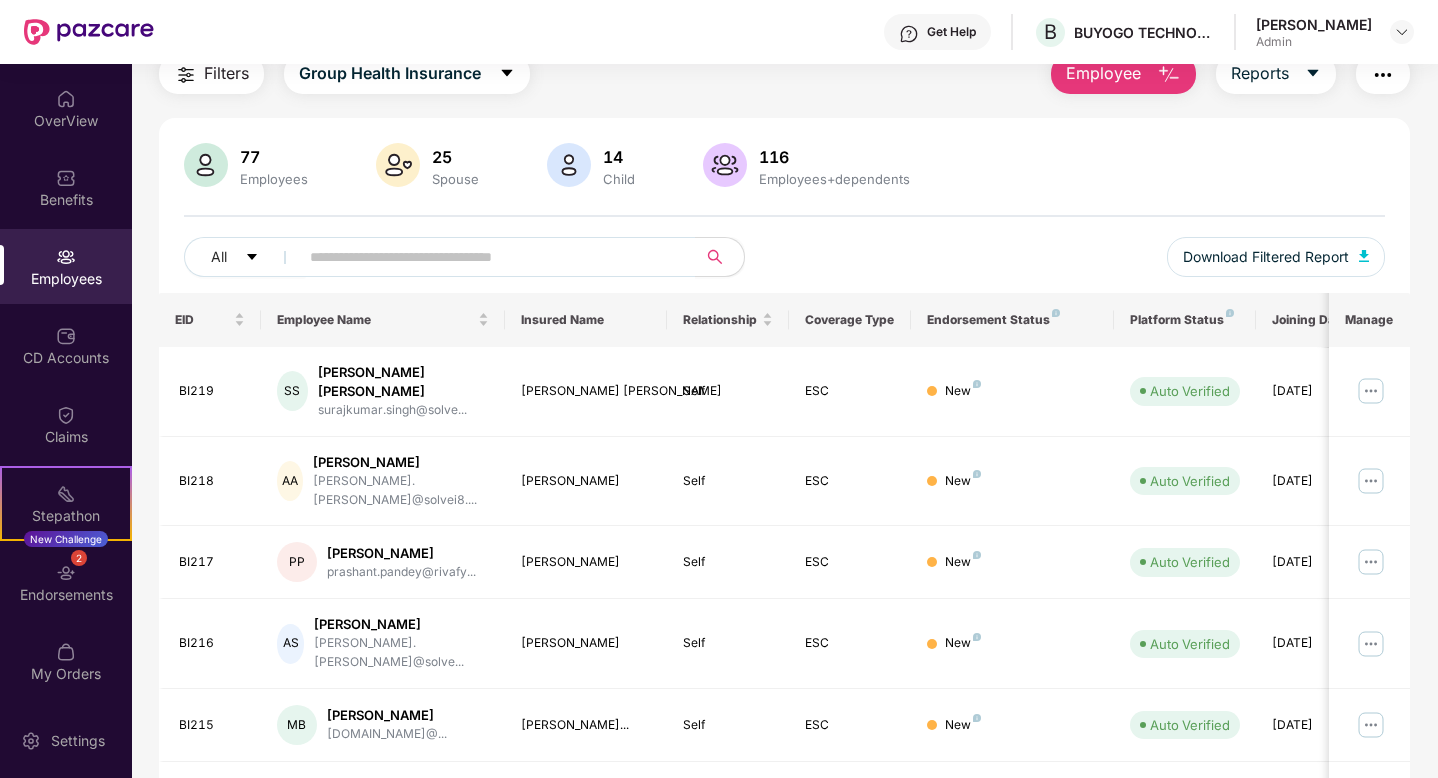 click on "77 Employees 25 Spouse 14 Child [DEMOGRAPHIC_DATA] Employees+dependents" at bounding box center [784, 167] 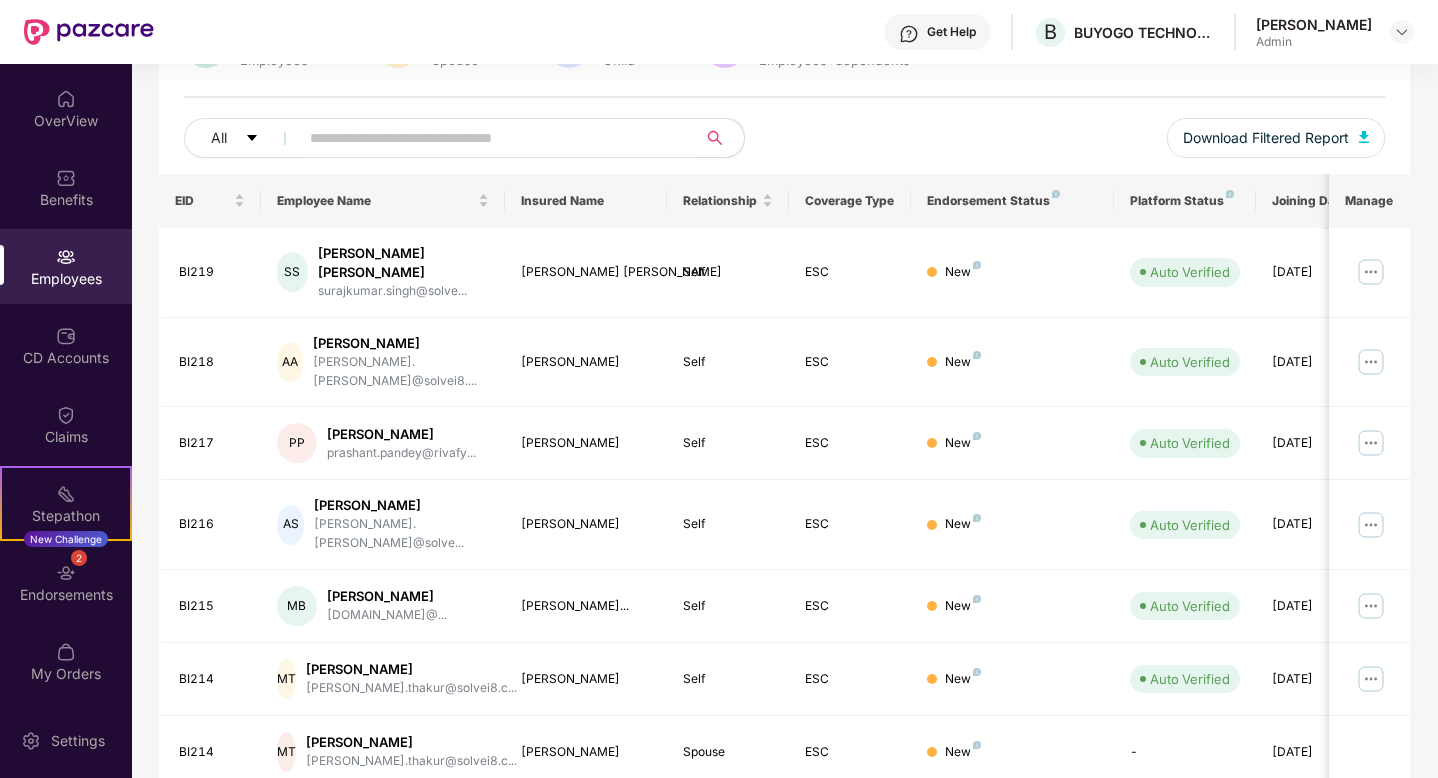 scroll, scrollTop: 200, scrollLeft: 0, axis: vertical 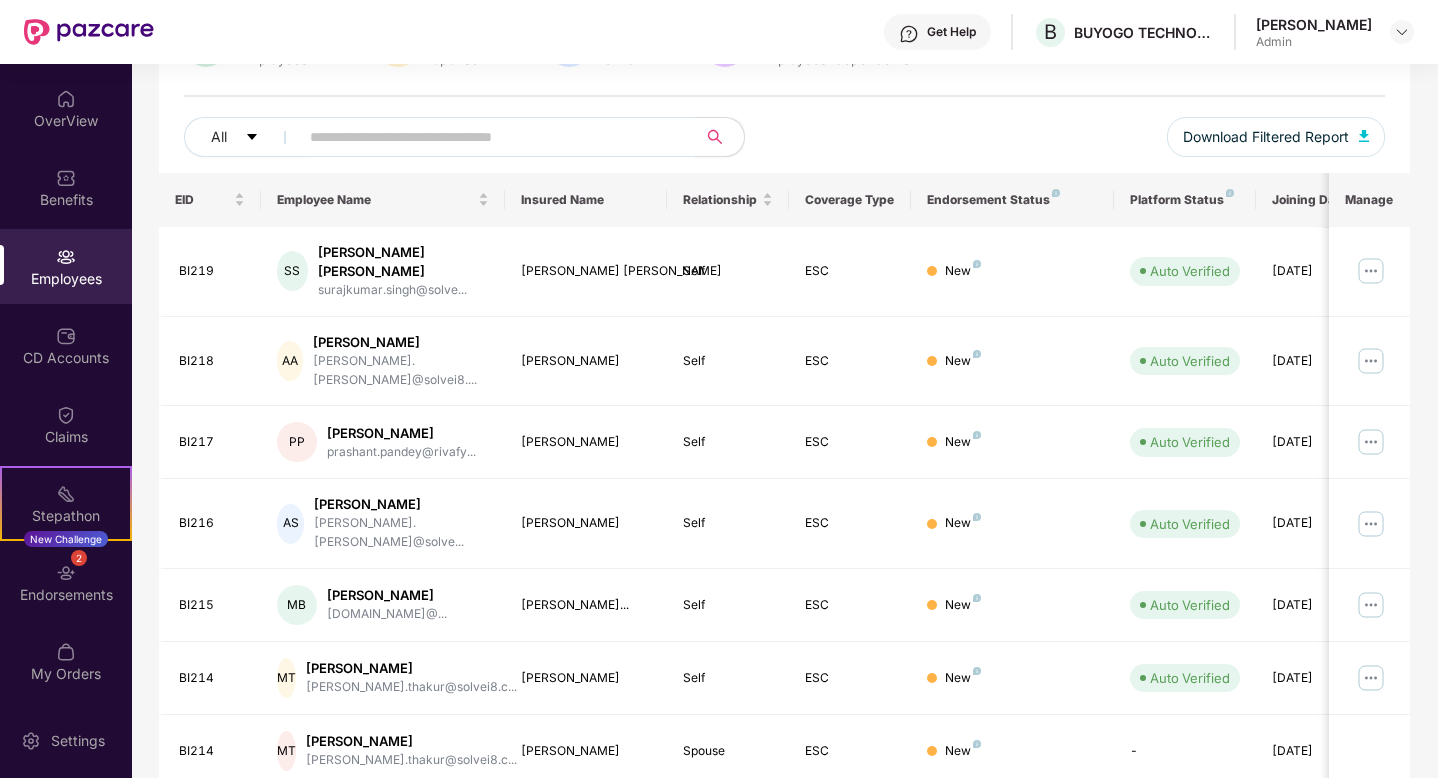 click on "77 Employees 25 Spouse 14 Child [DEMOGRAPHIC_DATA] Employees+dependents All Download Filtered Report" at bounding box center (784, 98) 